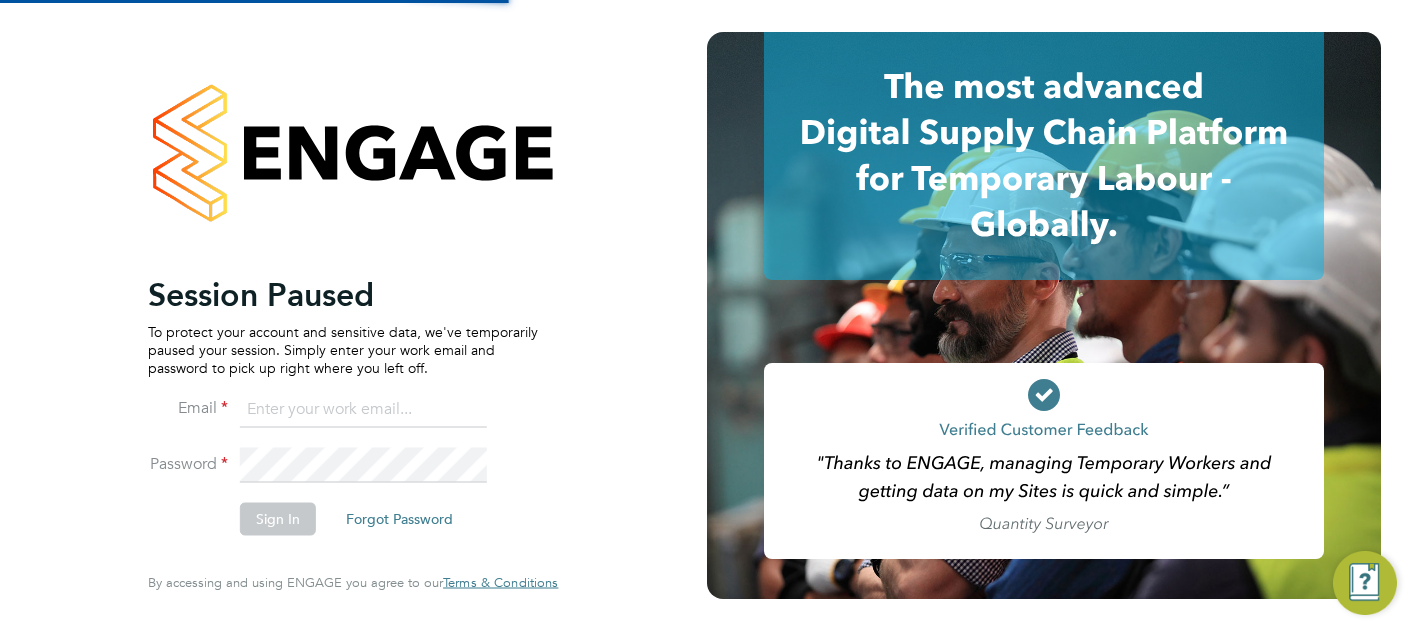 type on "[FIRST].[LAST]@[DOMAIN]" 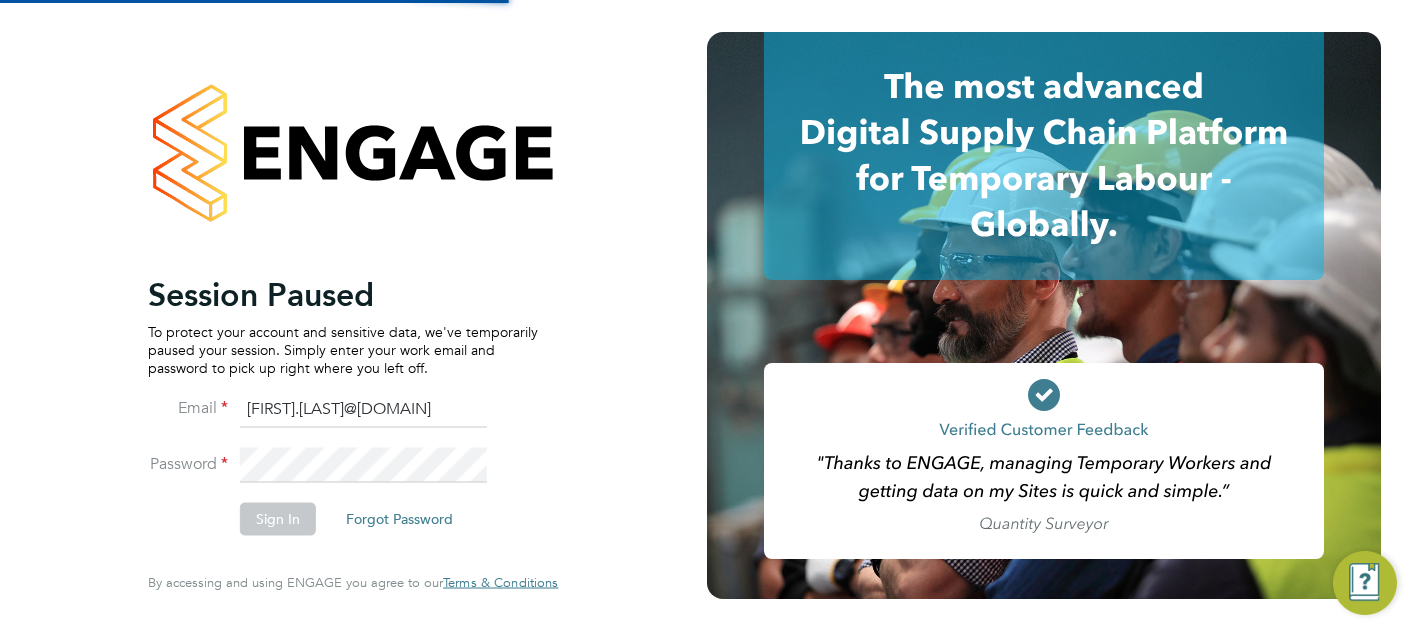 scroll, scrollTop: 0, scrollLeft: 0, axis: both 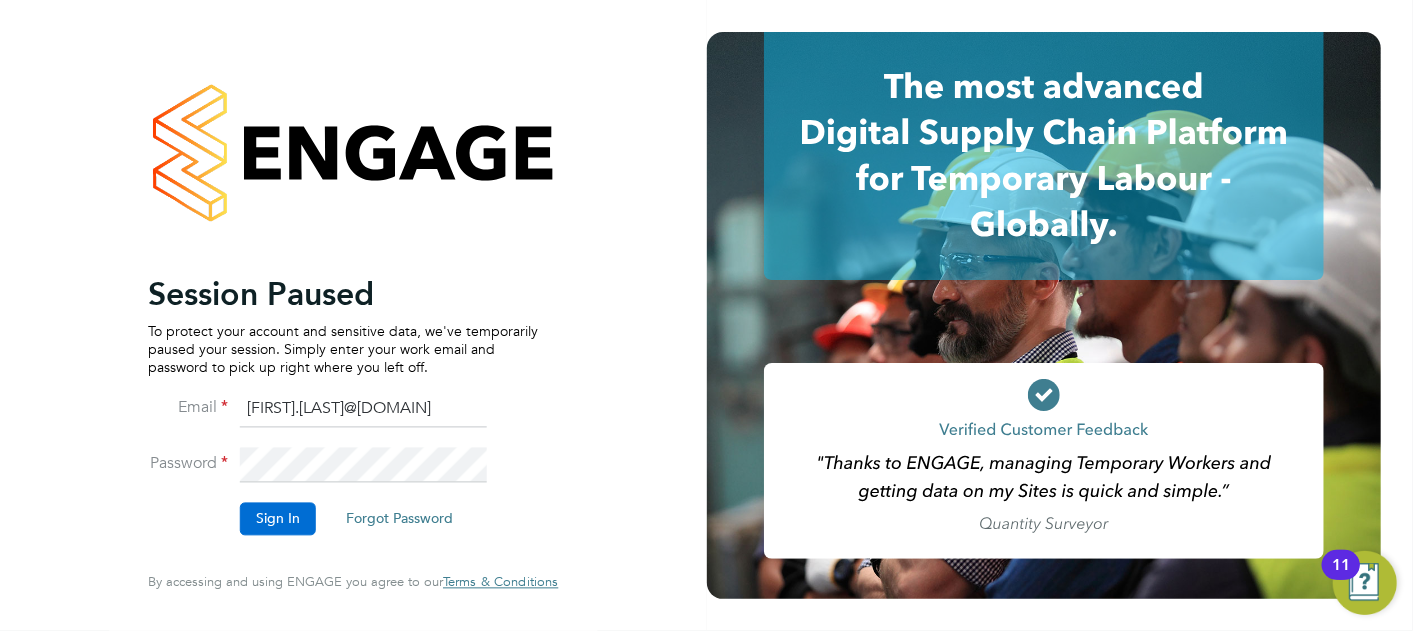 click on "Sign In" 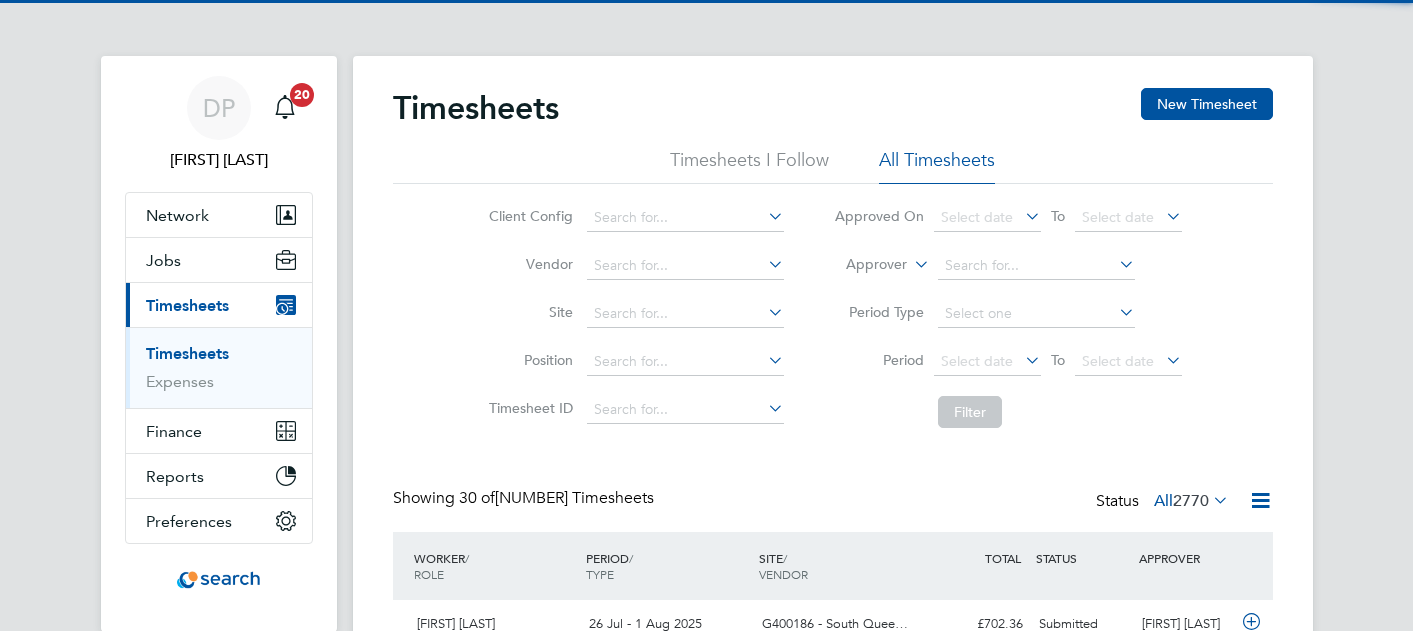 scroll, scrollTop: 0, scrollLeft: 0, axis: both 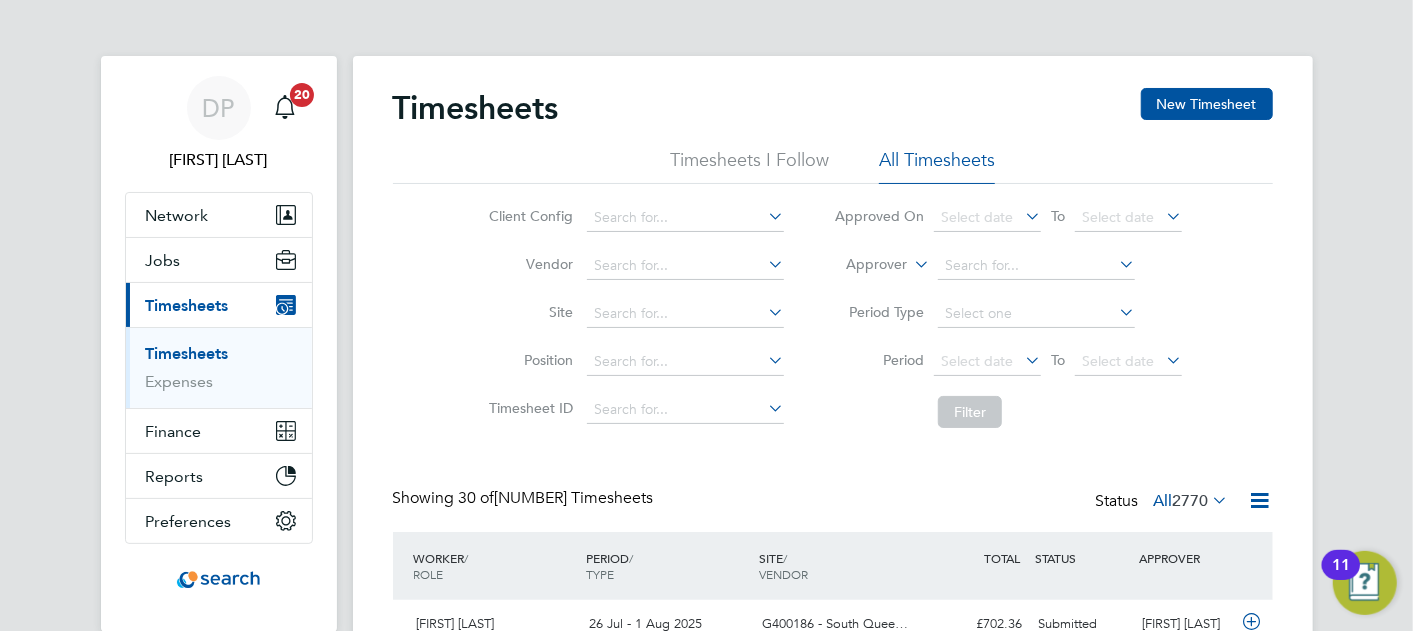 click on "Timesheets" at bounding box center (187, 305) 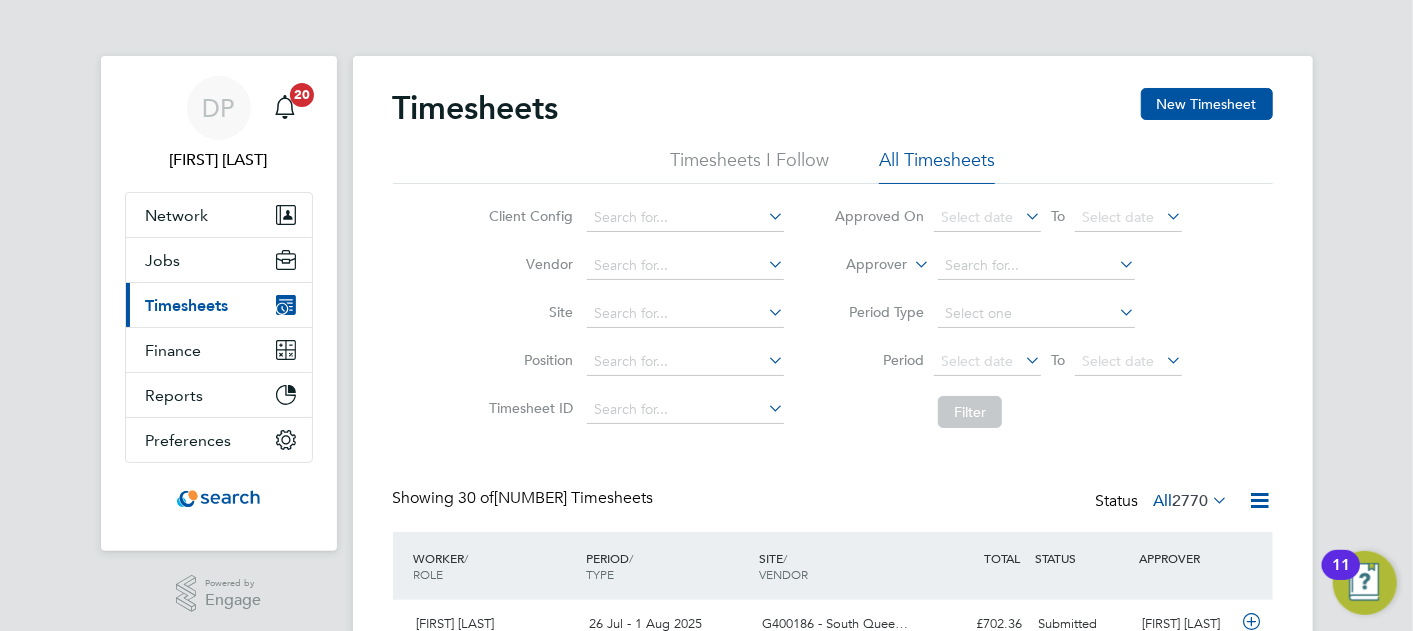click on "Timesheets" at bounding box center [187, 305] 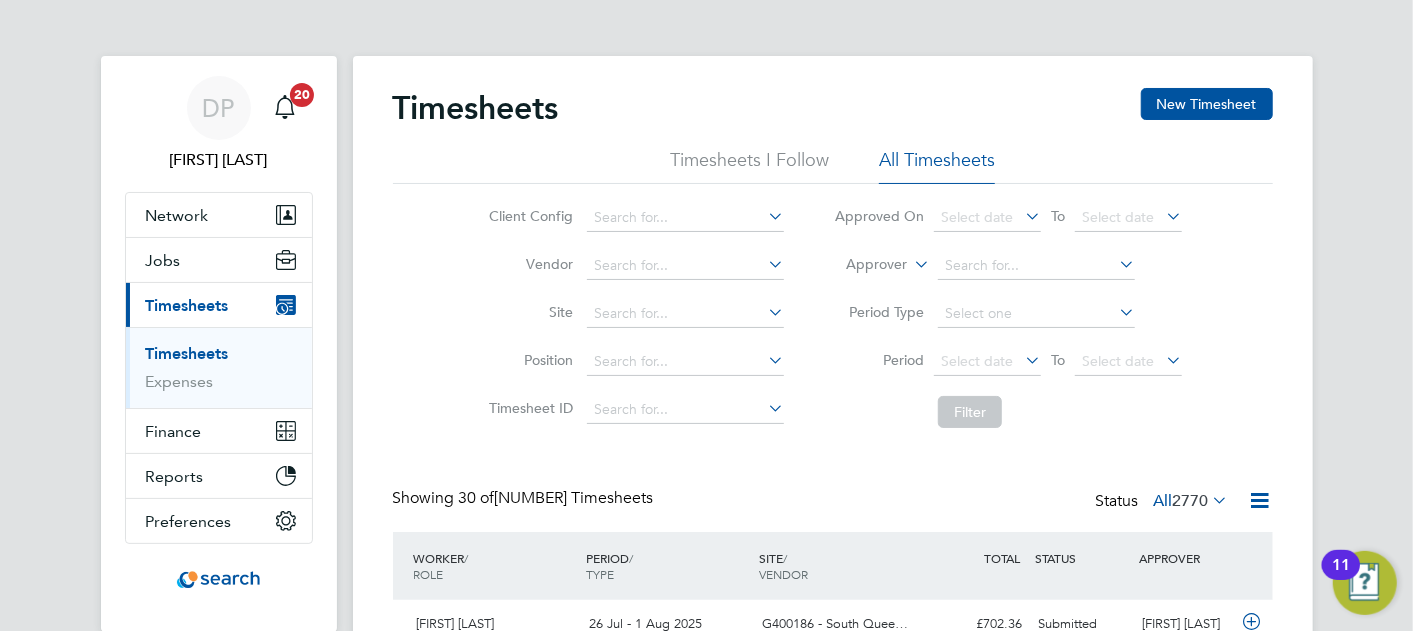 click on "Timesheets" at bounding box center [187, 353] 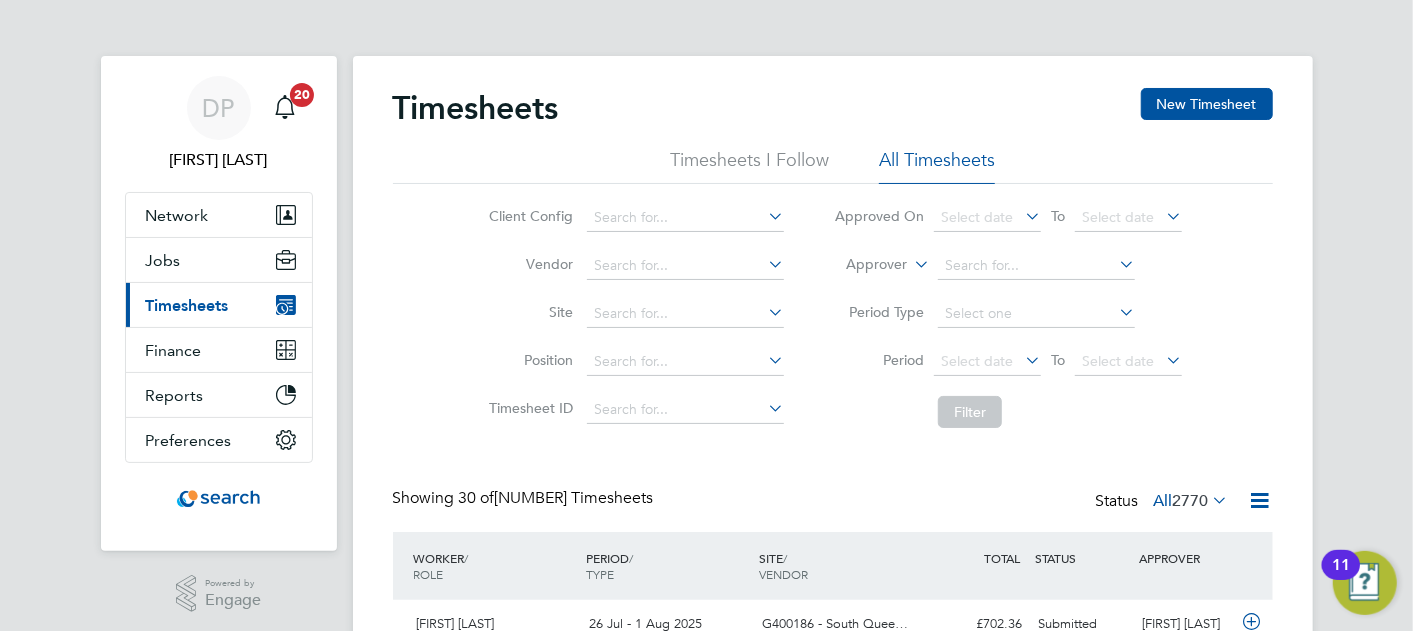 drag, startPoint x: 216, startPoint y: 307, endPoint x: 200, endPoint y: 285, distance: 27.202942 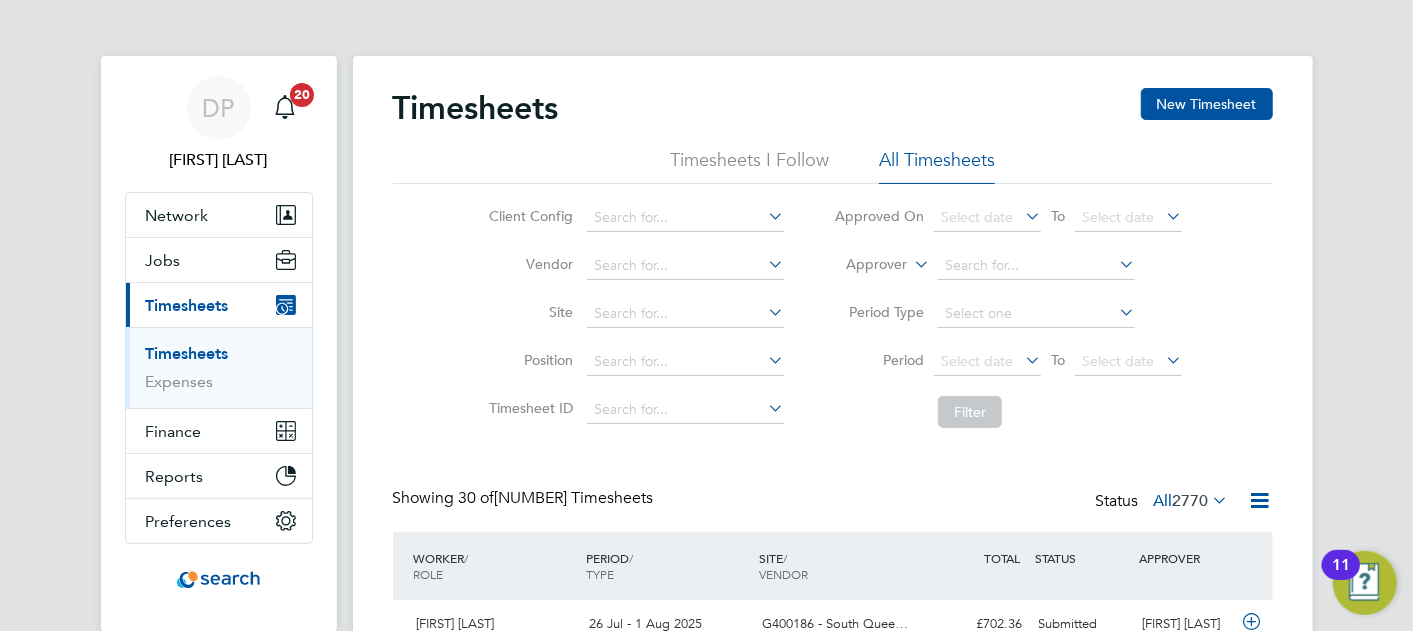 click on "Timesheets" at bounding box center (187, 353) 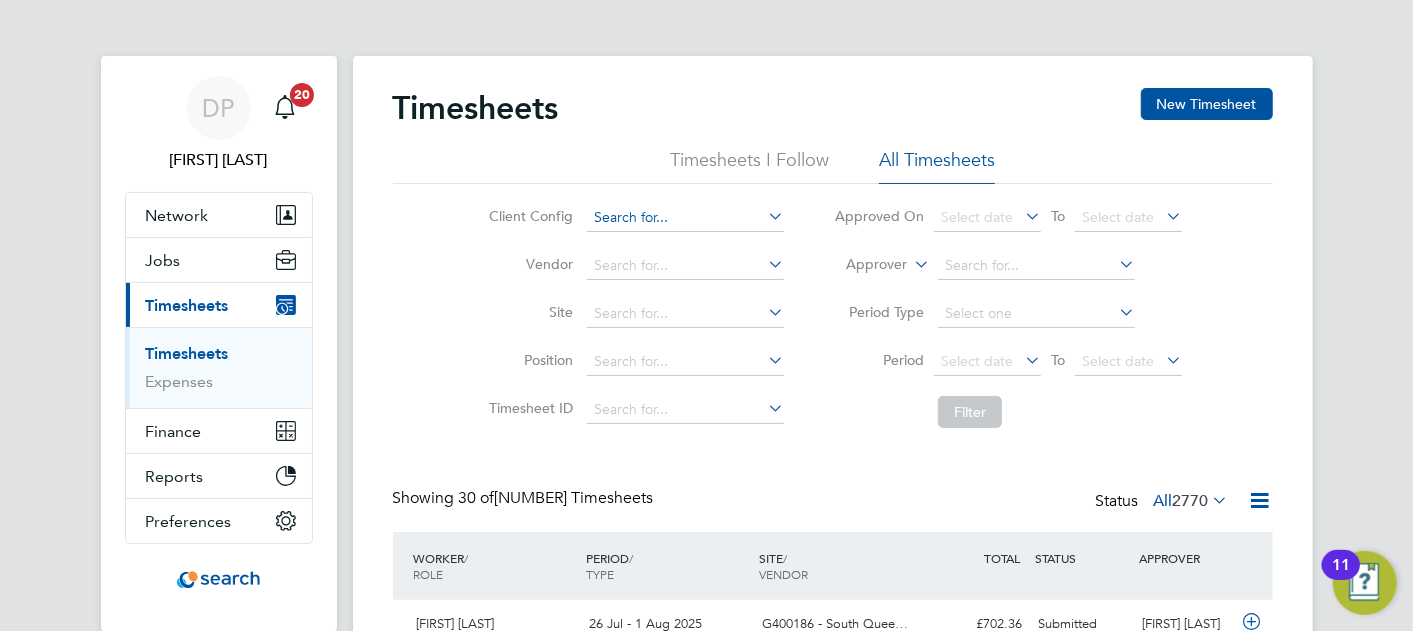 click 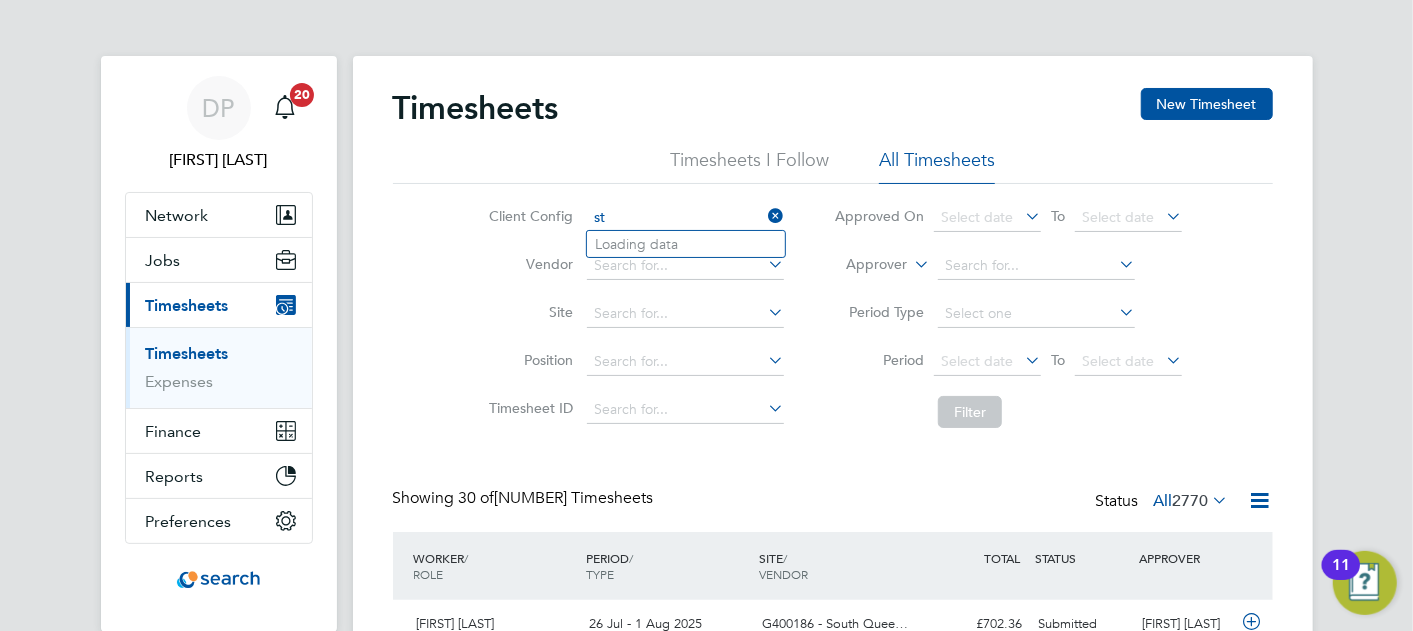 type on "s" 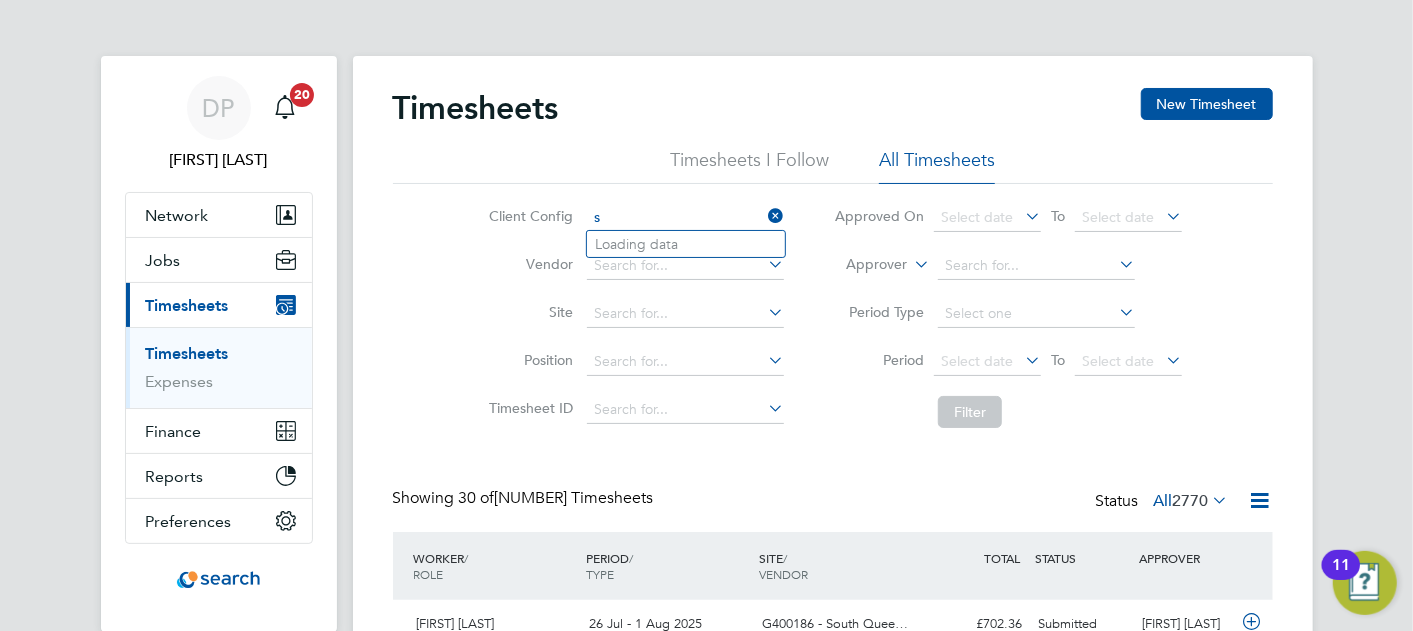 type 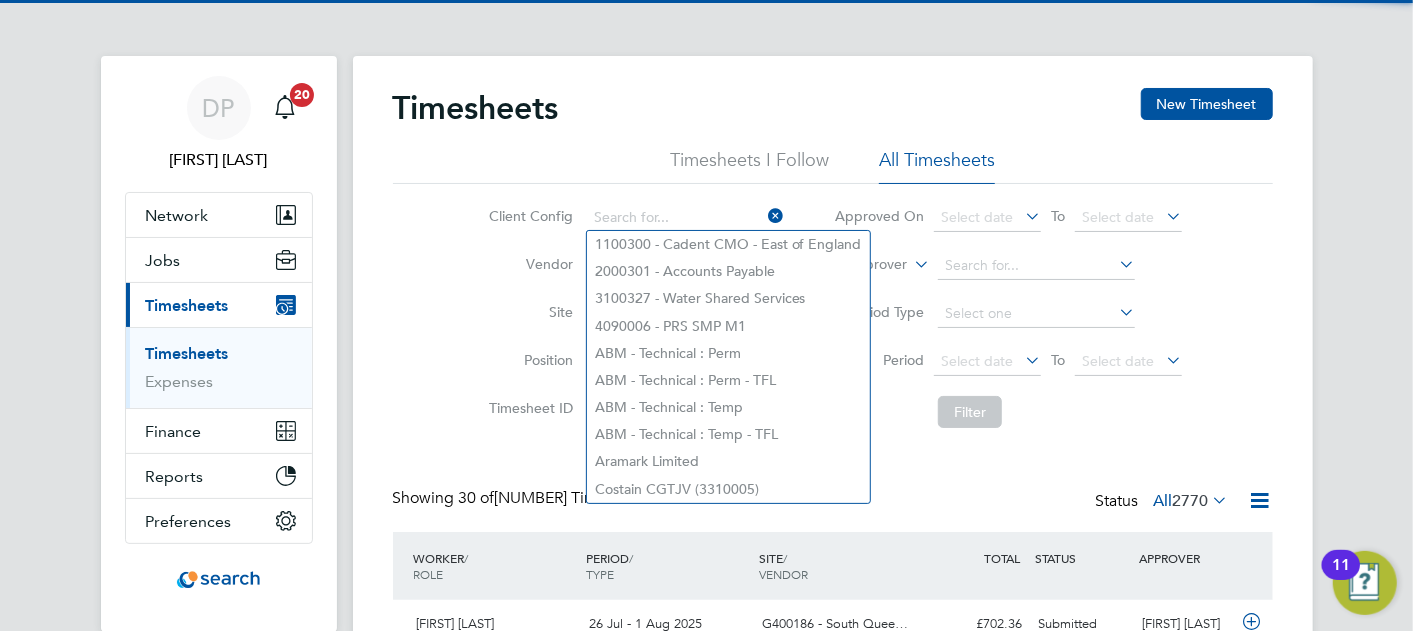 click on "Vendor" 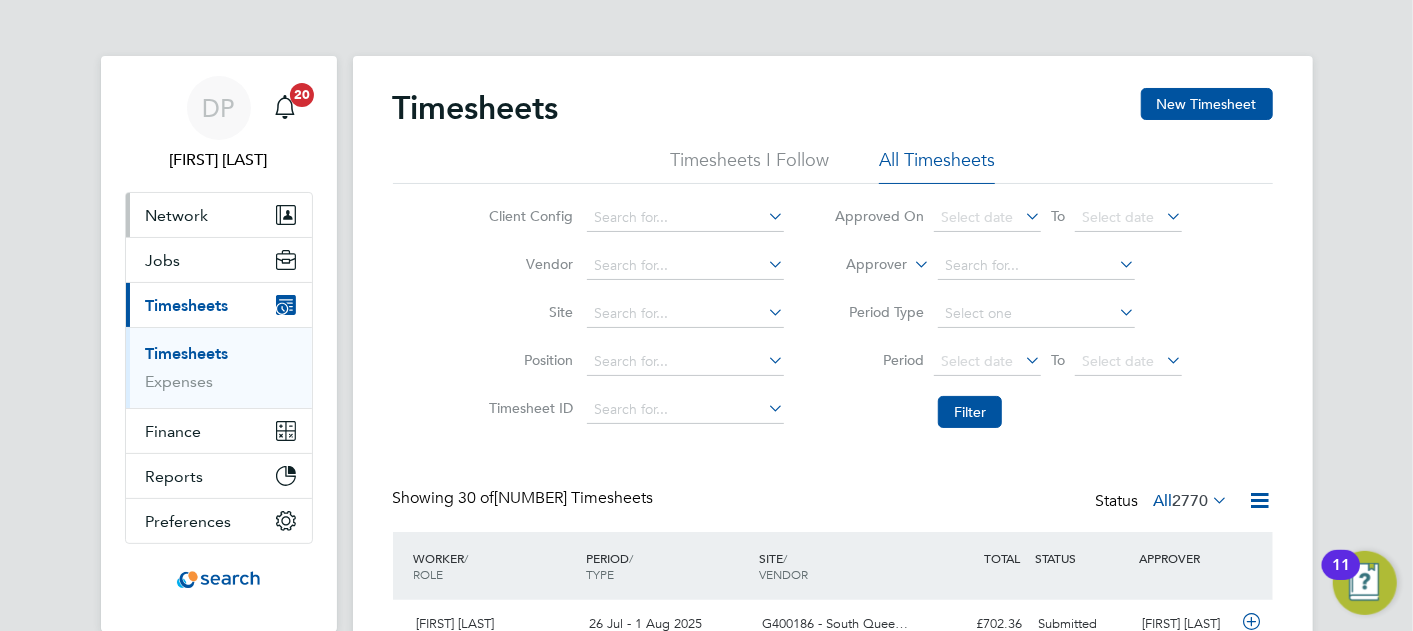 click on "Network" at bounding box center [177, 215] 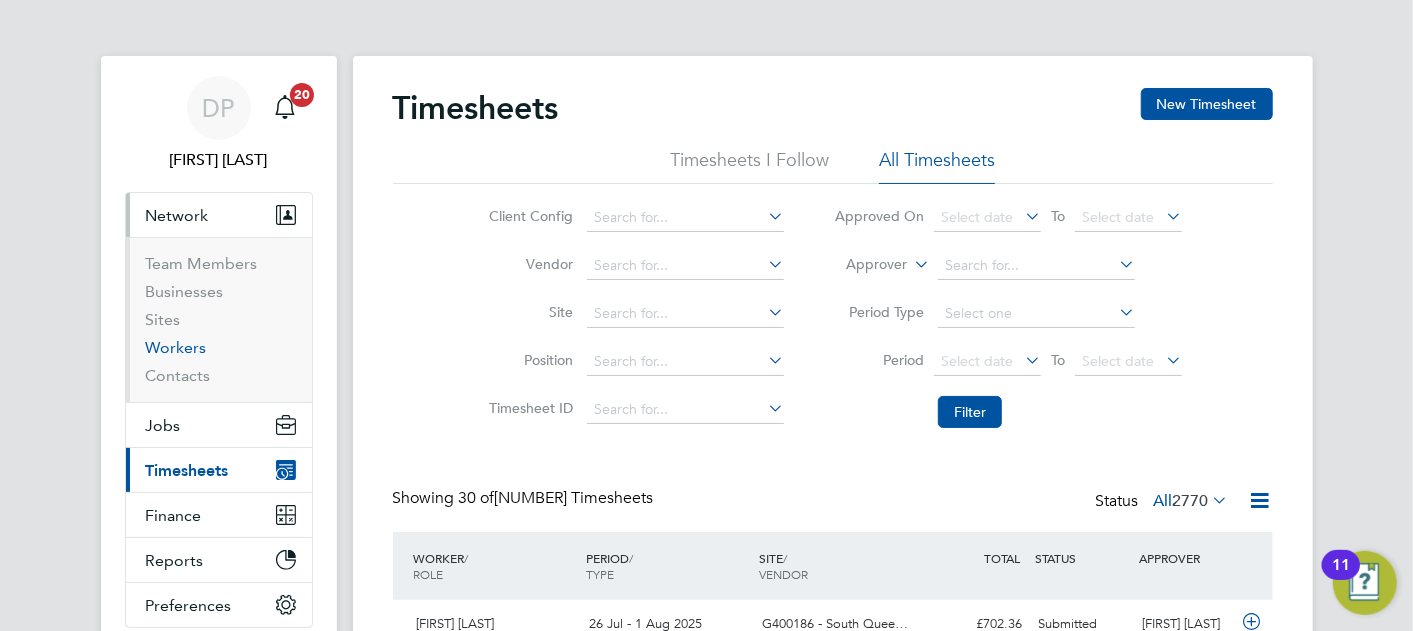 click on "Workers" at bounding box center [176, 347] 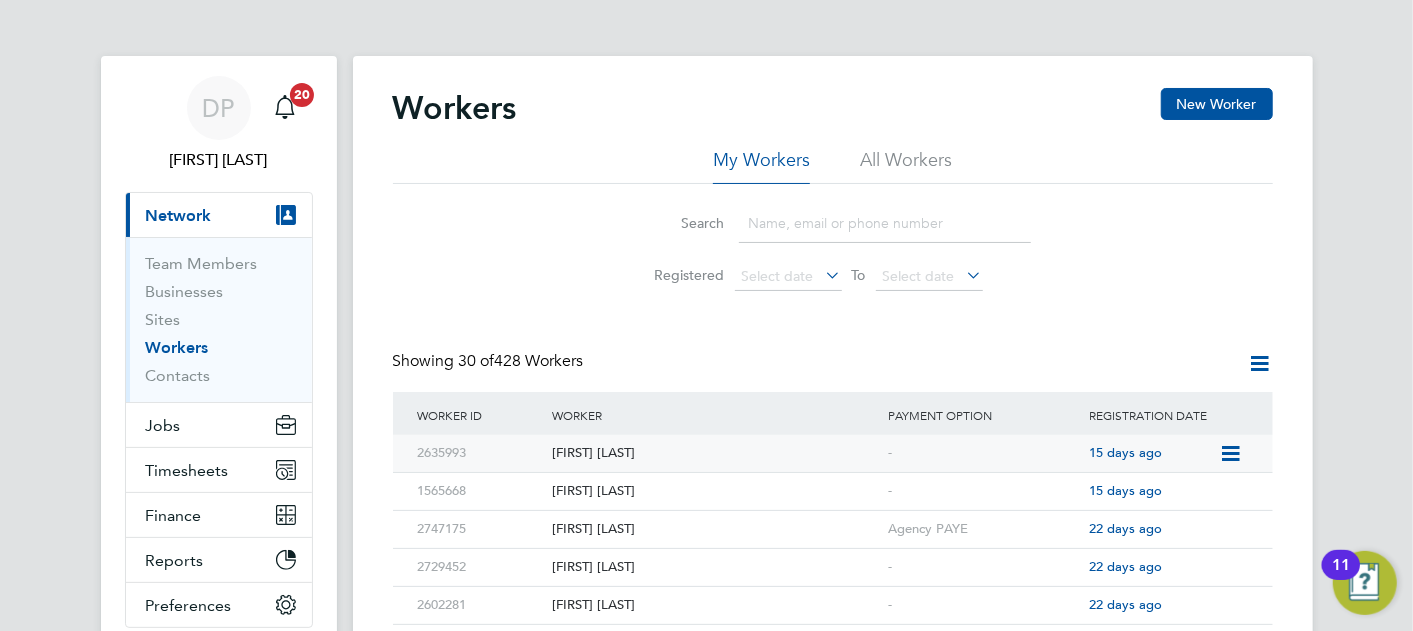 click on "Stuart Snaddon" 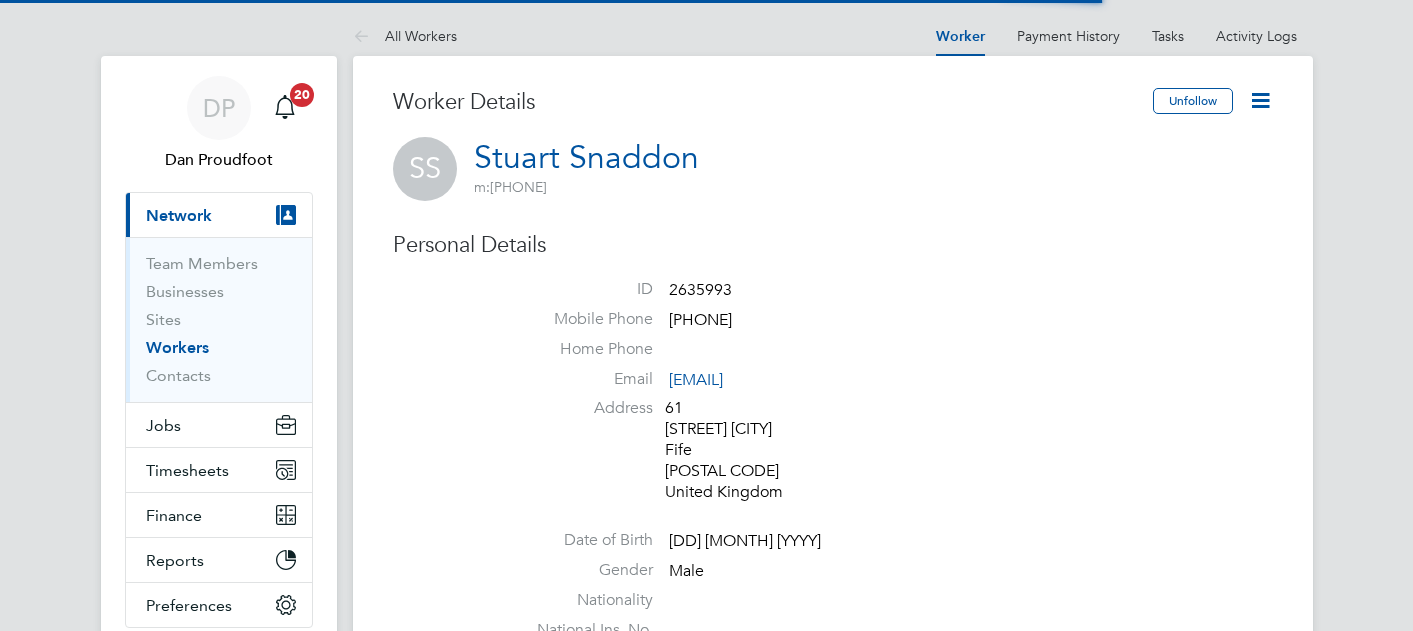 scroll, scrollTop: 0, scrollLeft: 0, axis: both 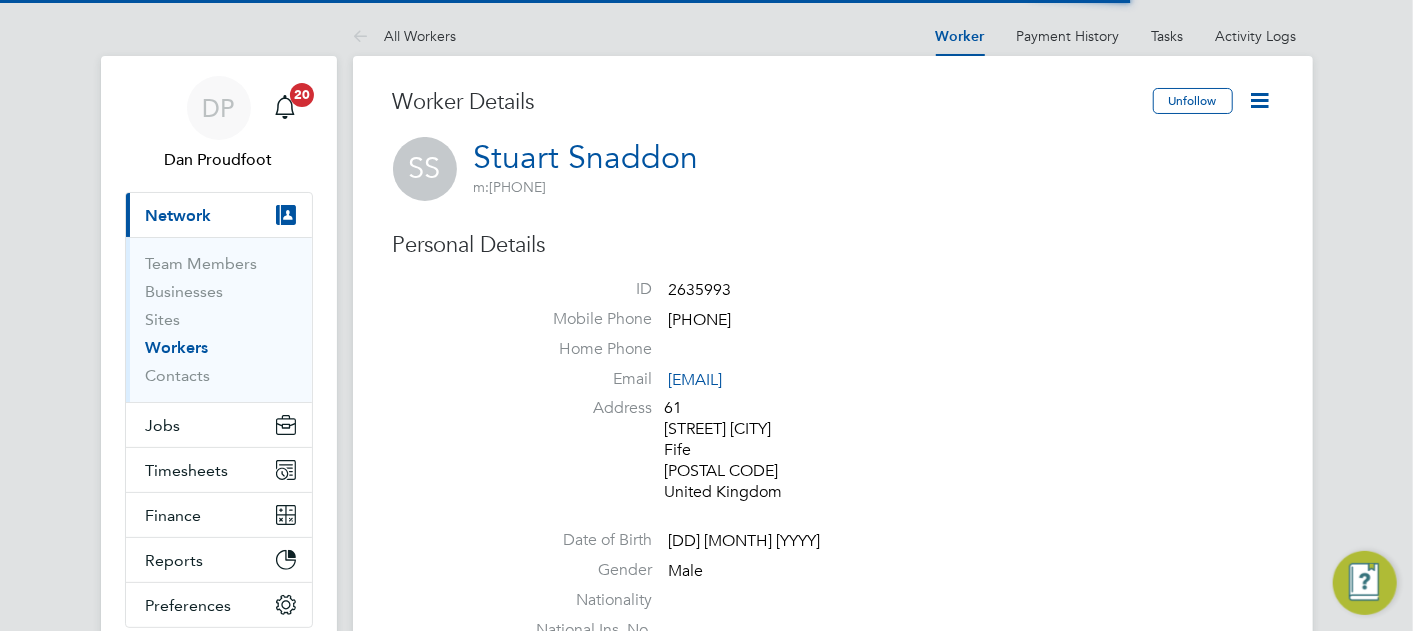 click on "DP   Dan Proudfoot   Notifications
20   Applications:   Current page:   Network
Team Members   Businesses   Sites   Workers   Contacts   Jobs
Positions   Vacancies   Placements   Timesheets
Timesheets   Expenses   Finance
Invoices & Credit Notes   Statements   Payments   Reports
Margin Report   Report Downloads   Preferences
My Business   Doc. Requirements   VMS Configurations   Notifications   Activity Logs
.st0{fill:#C0C1C2;}
Powered by Engage All Workers Worker   Payment History   Tasks   Activity Logs   Worker Payment History Tasks Activity Logs All Workers Worker Details   Unfollow SS Stuart Snaddon     m:  07413443493   Personal Details ID     2635993 Mobile Phone   07413443493 Home Phone   Email   Address 61 Fife" at bounding box center [706, 1251] 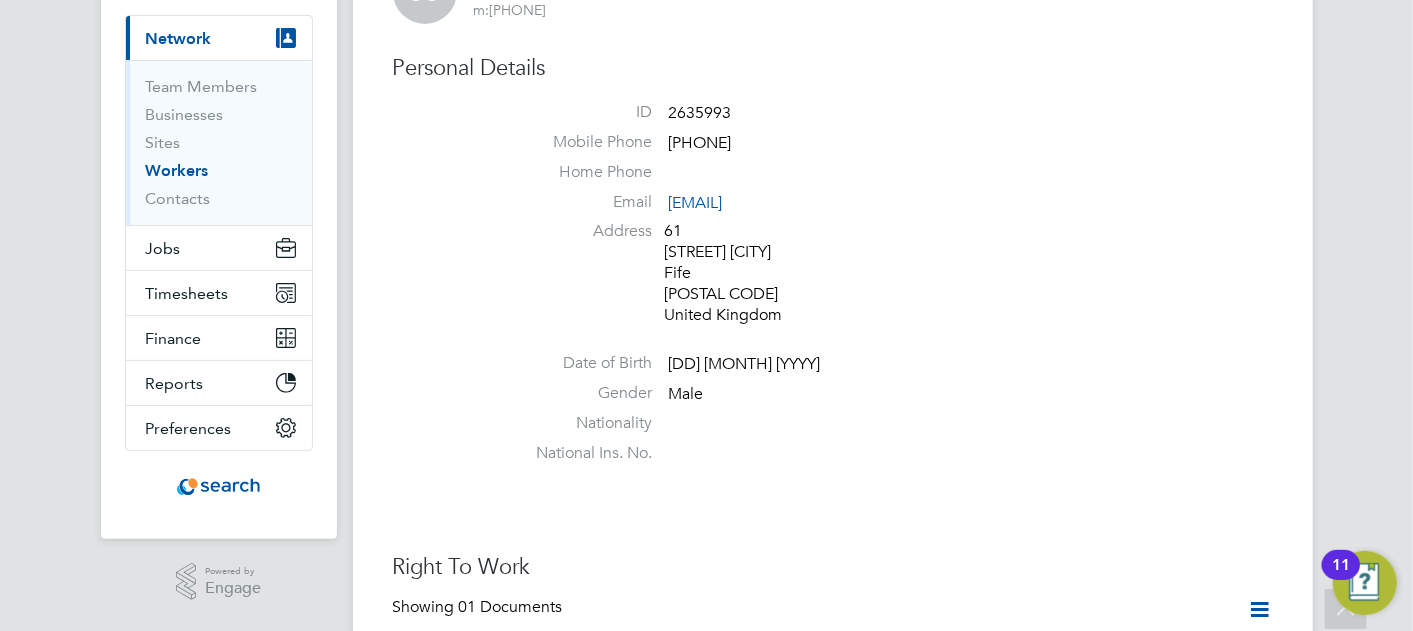 scroll, scrollTop: 0, scrollLeft: 0, axis: both 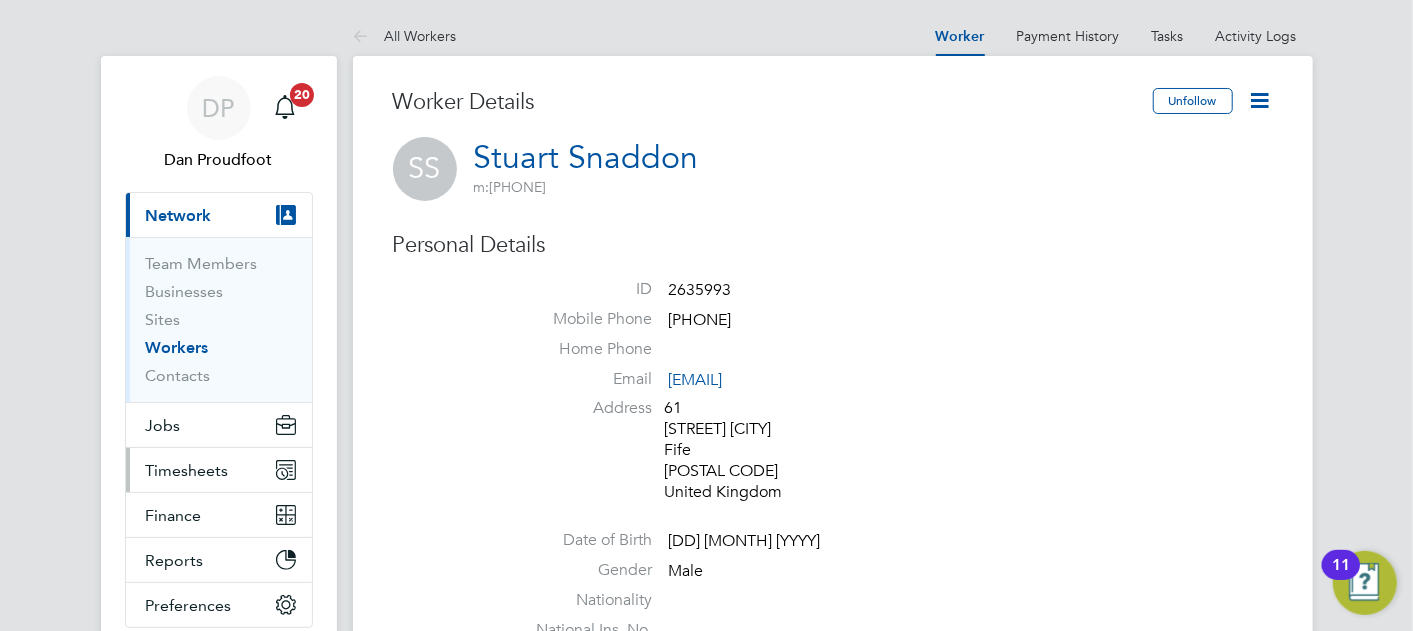 click on "Timesheets" at bounding box center [187, 470] 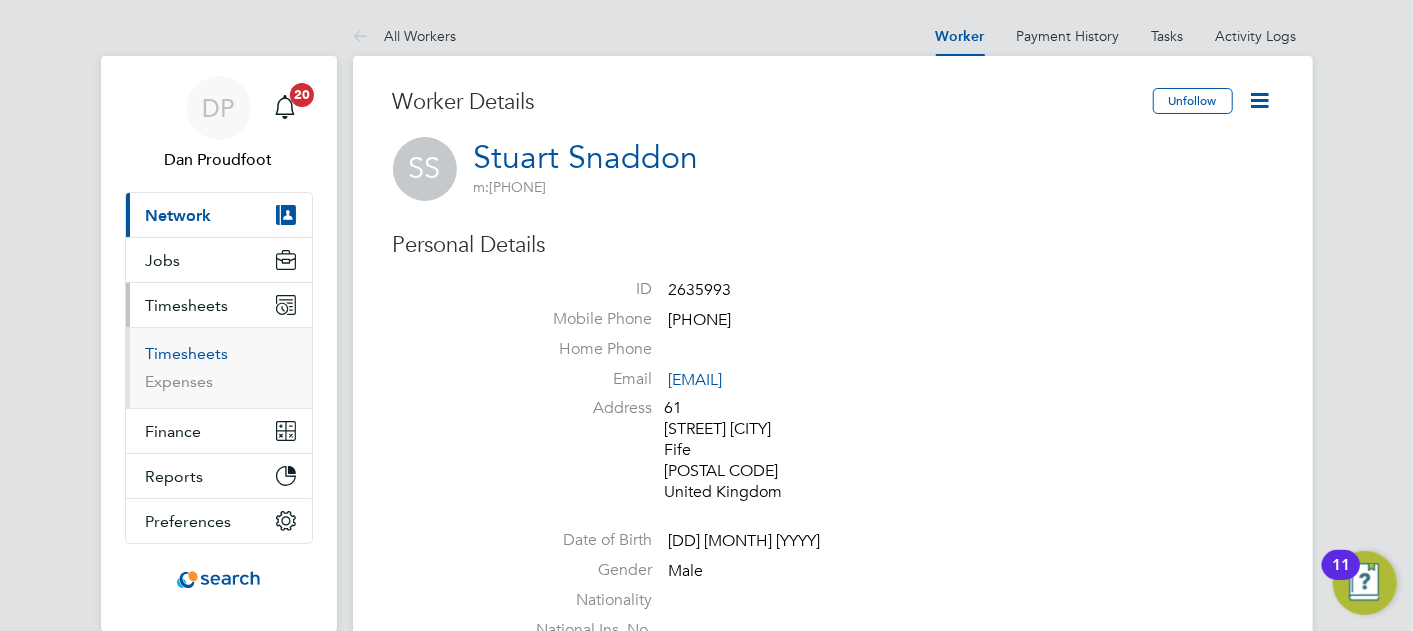 click on "Timesheets" at bounding box center (187, 353) 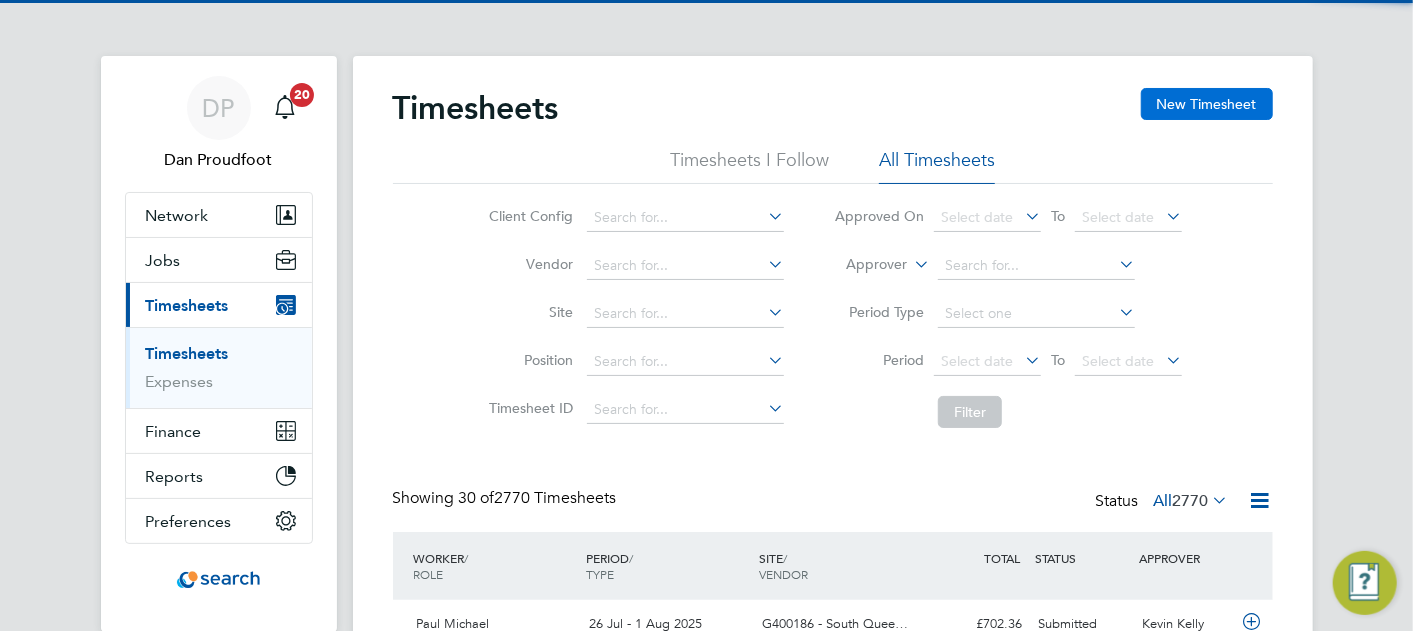 scroll, scrollTop: 9, scrollLeft: 9, axis: both 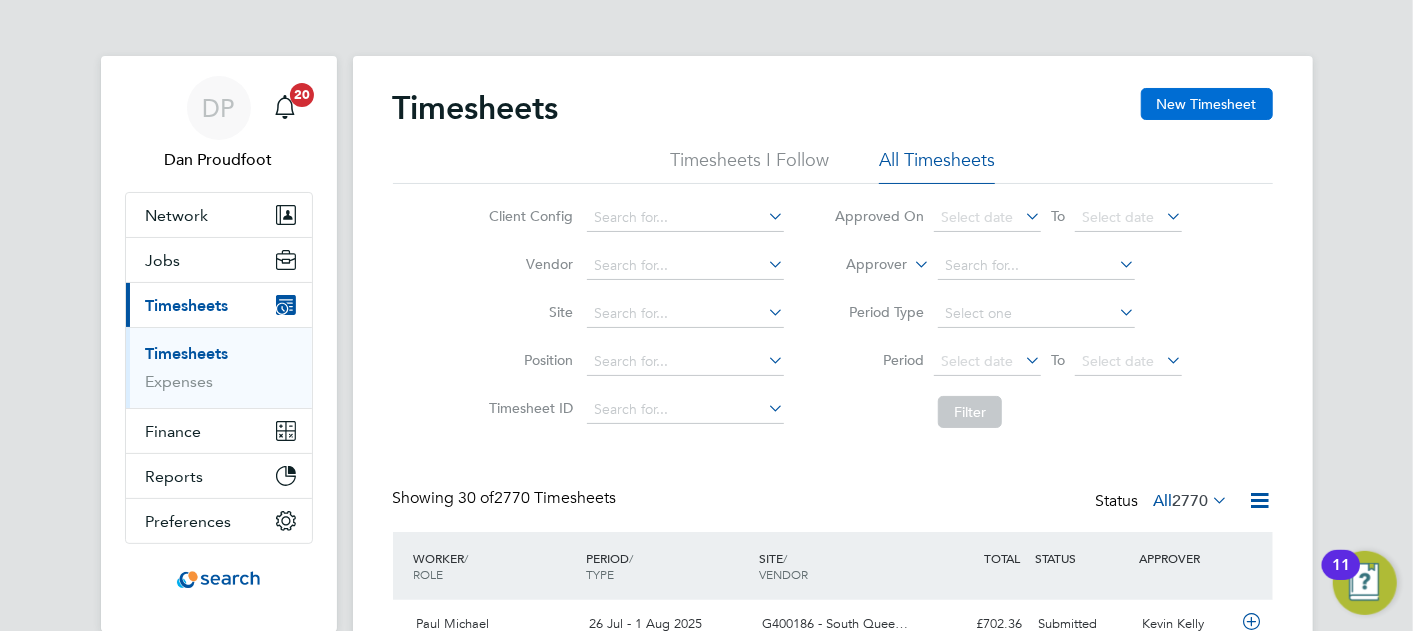 click on "New Timesheet" 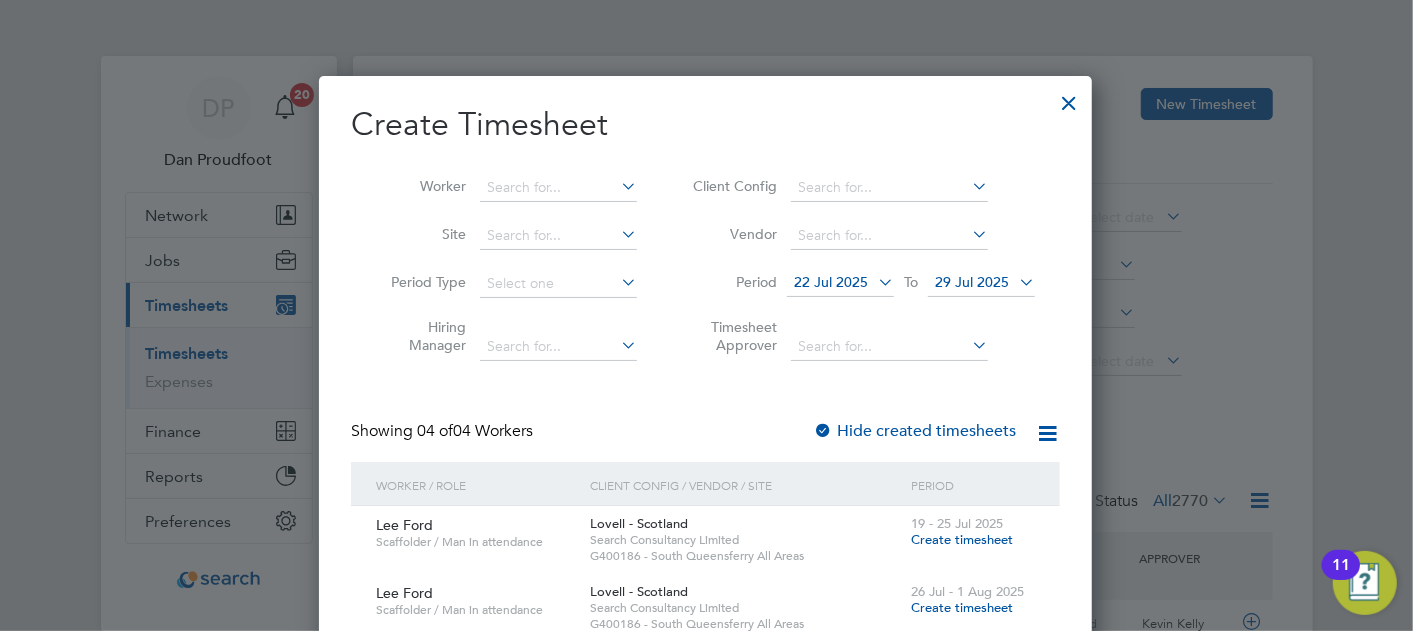 click on "Timesheet Approver" at bounding box center [732, 336] 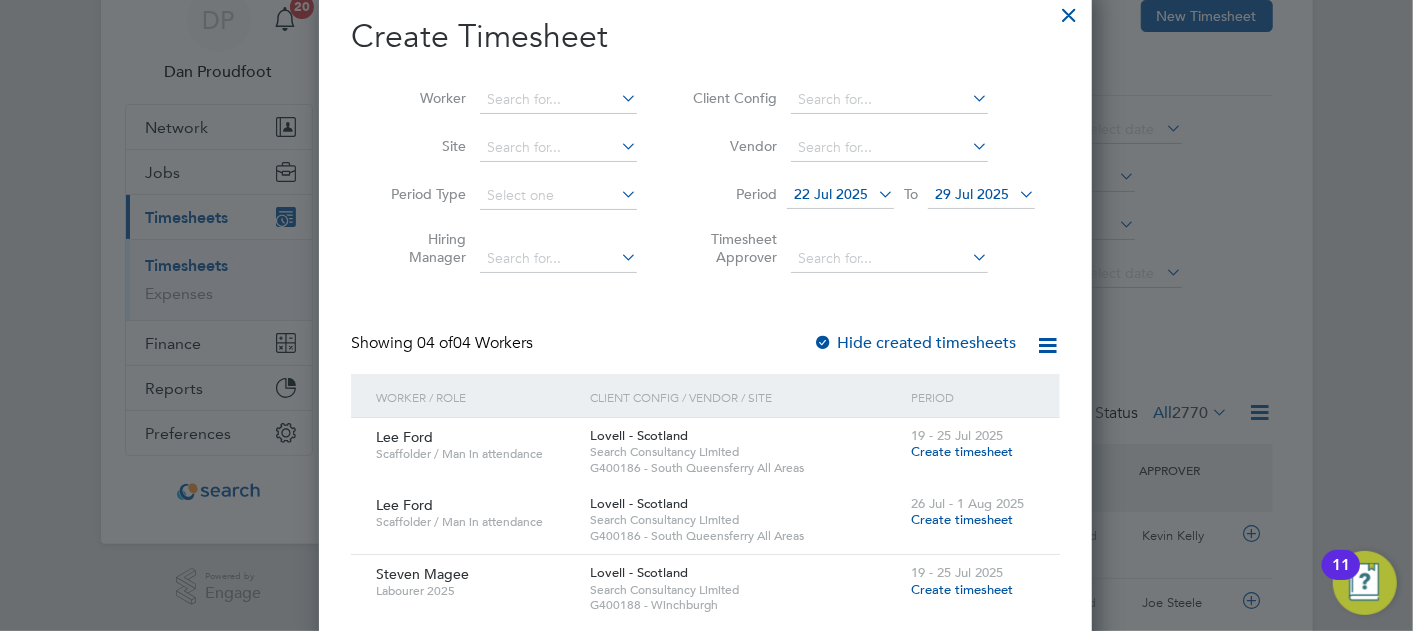 click on "Worker" at bounding box center (506, 100) 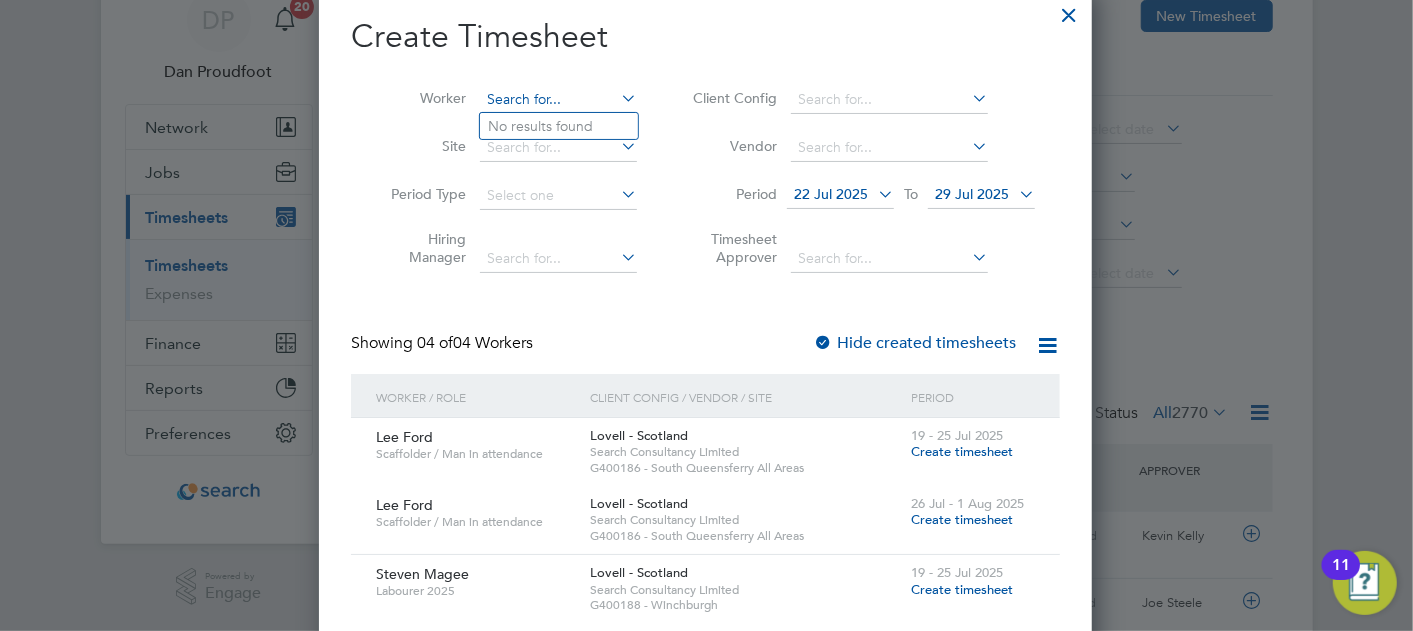click at bounding box center [558, 100] 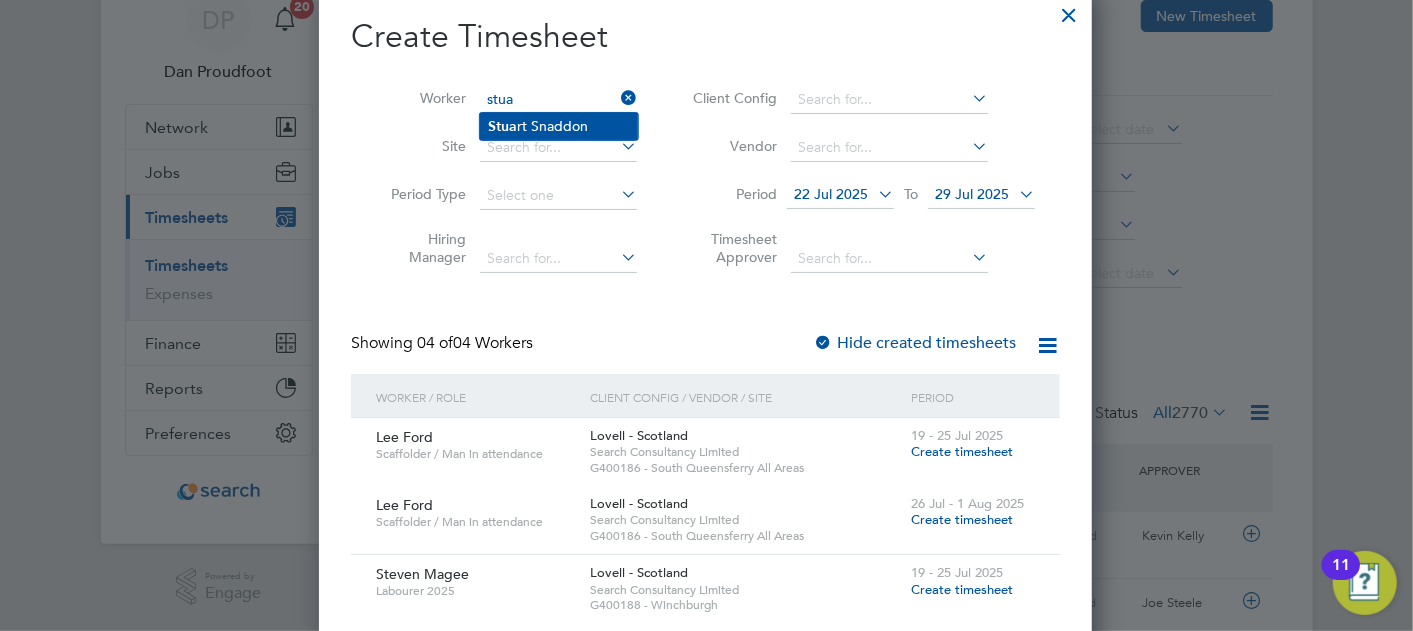 click on "Stua rt Snaddon" 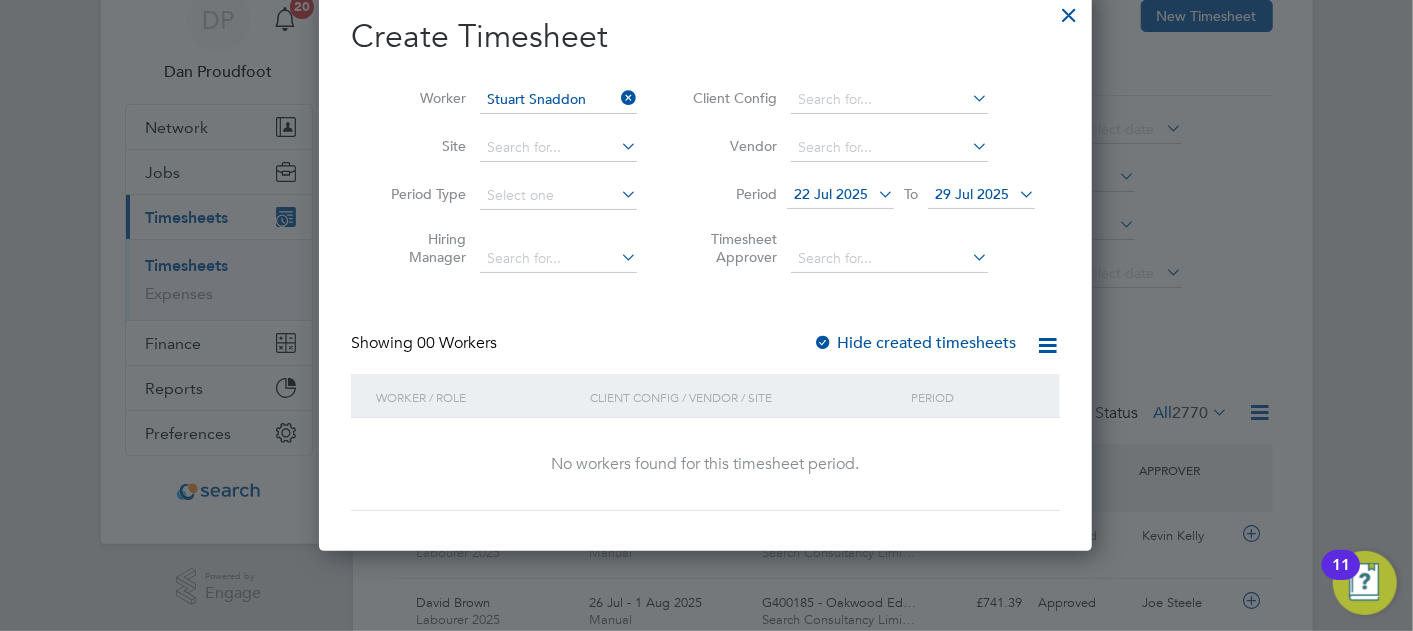 click at bounding box center [1069, 10] 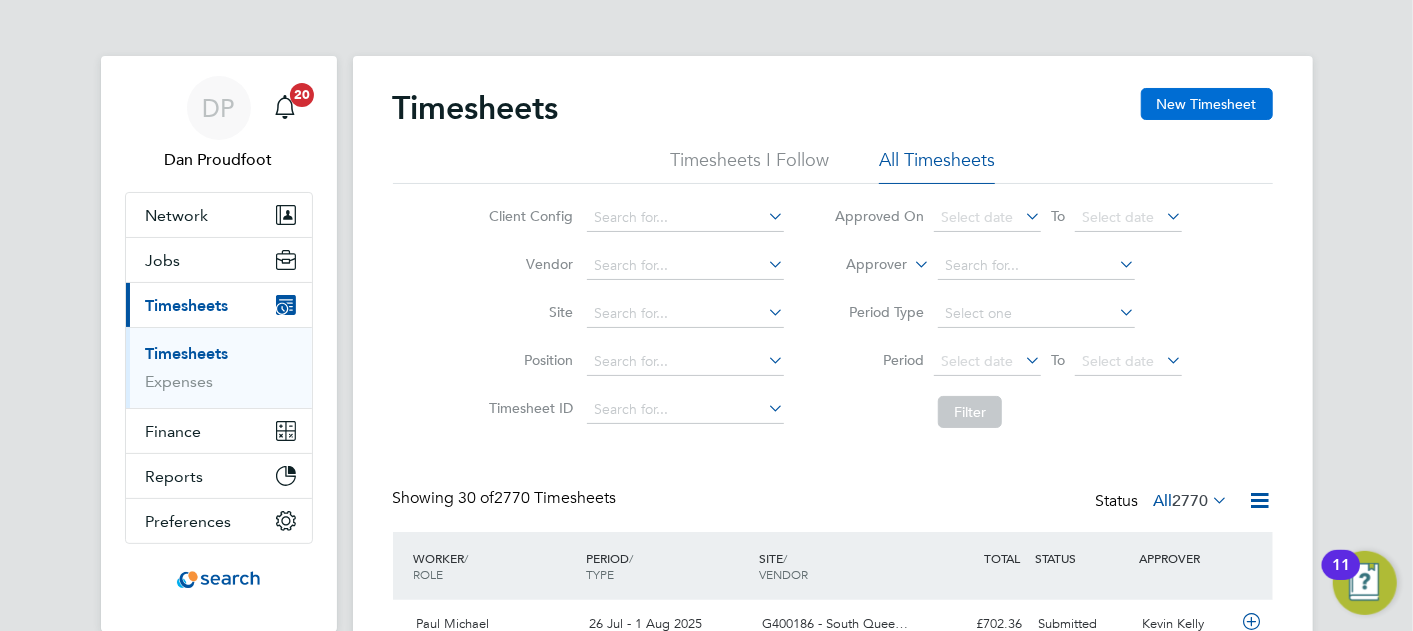 click on "New Timesheet" 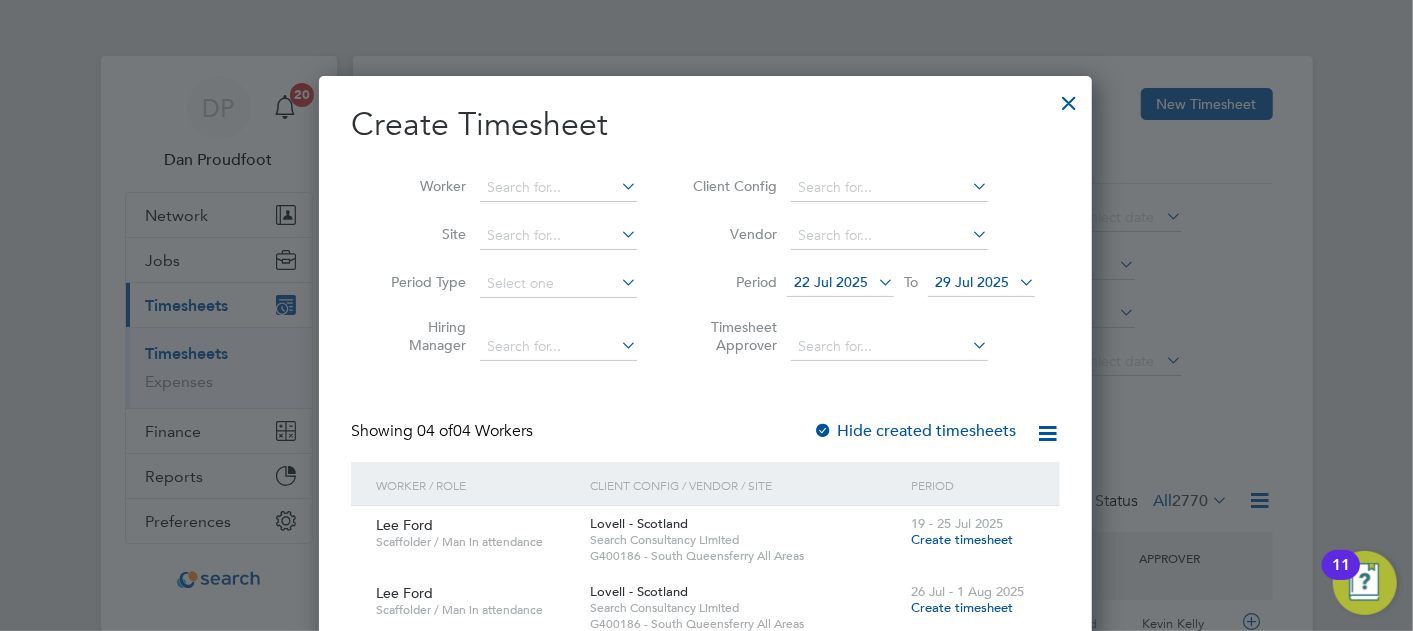 click at bounding box center [1069, 98] 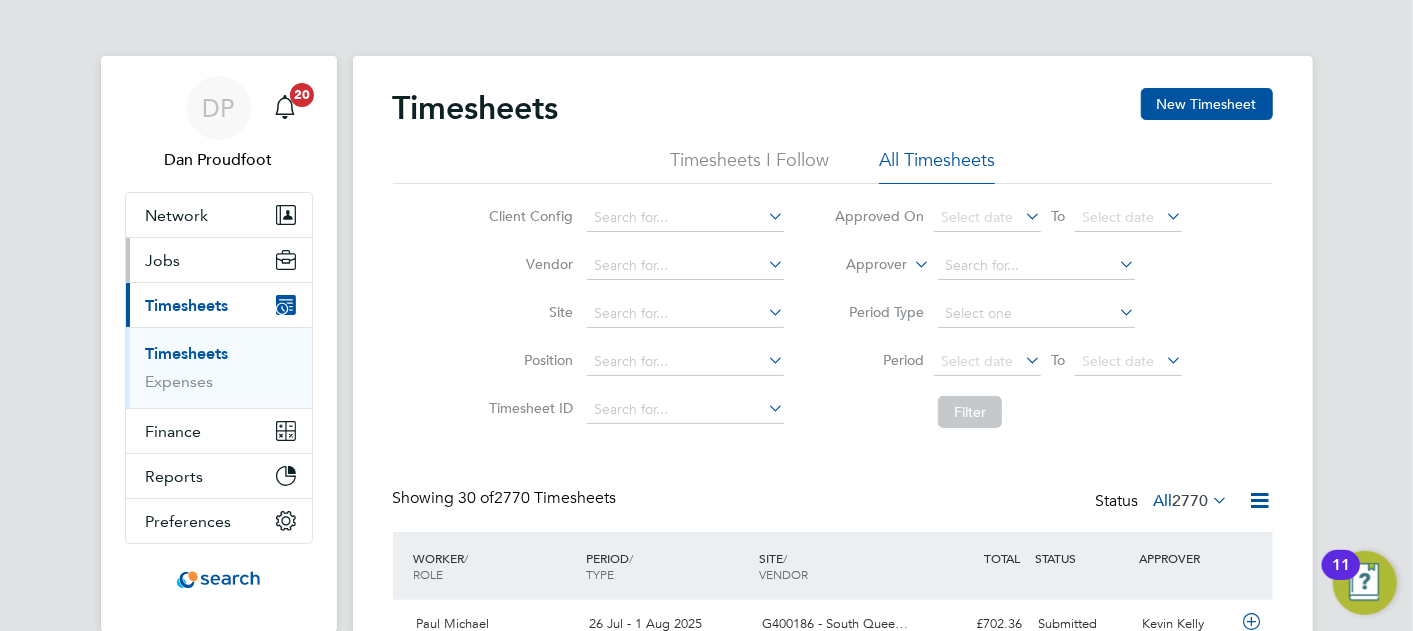 click on "Jobs" at bounding box center (219, 260) 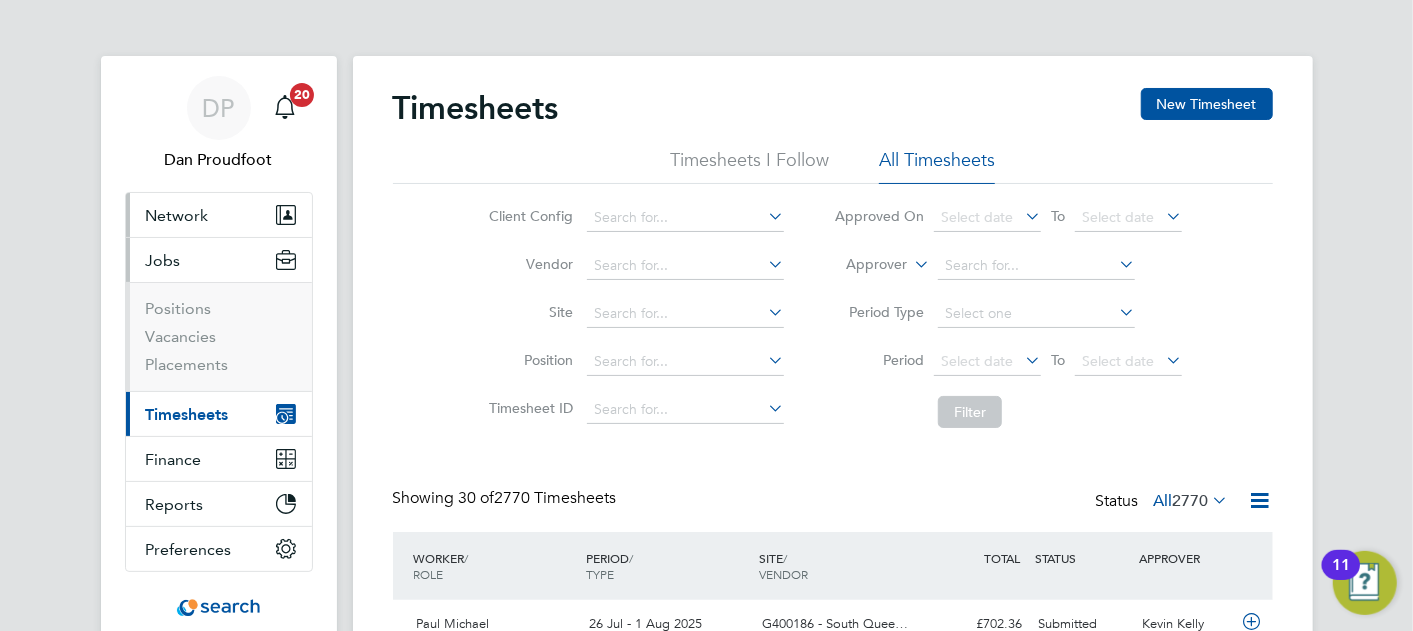 click on "Network" at bounding box center (177, 215) 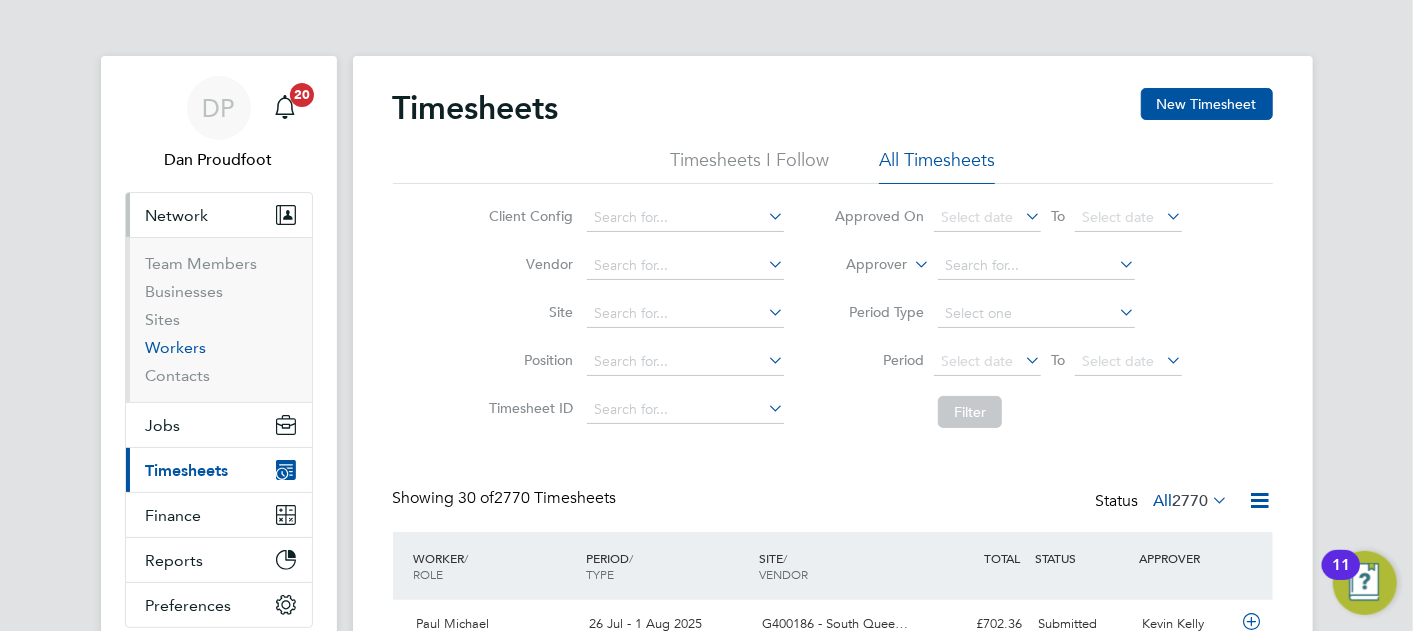 click on "Workers" at bounding box center (176, 347) 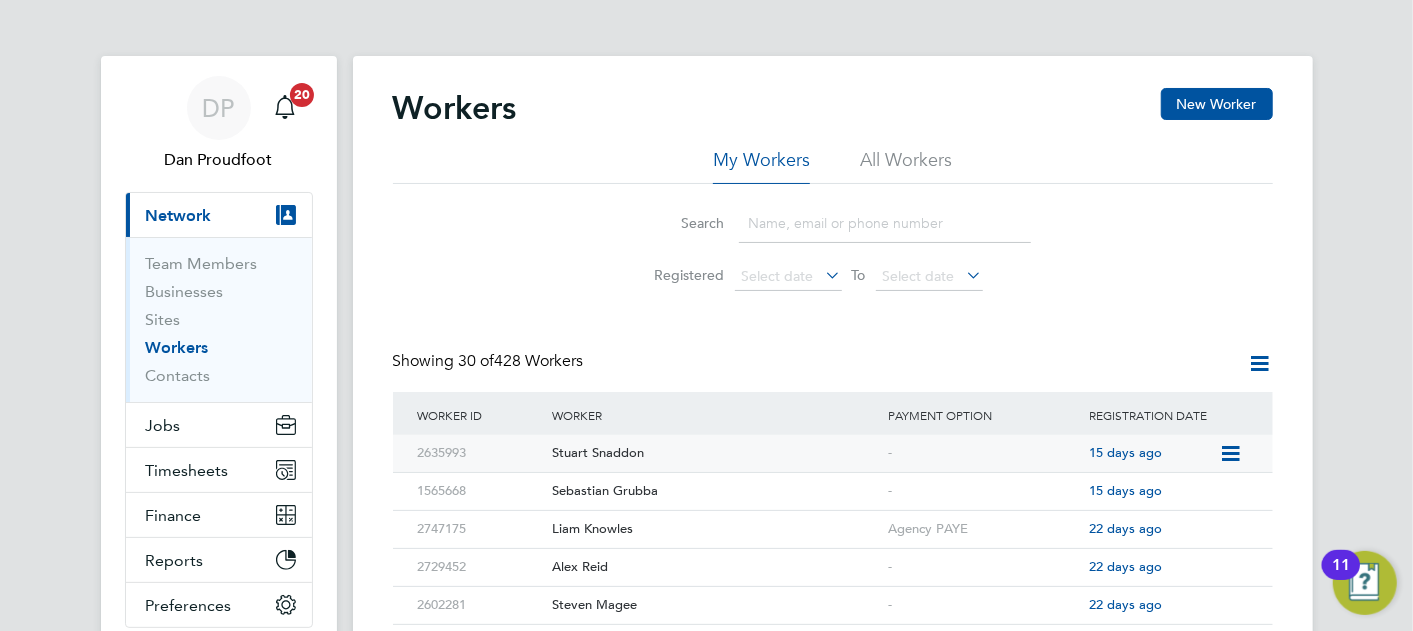 click on "Stuart Snaddon" 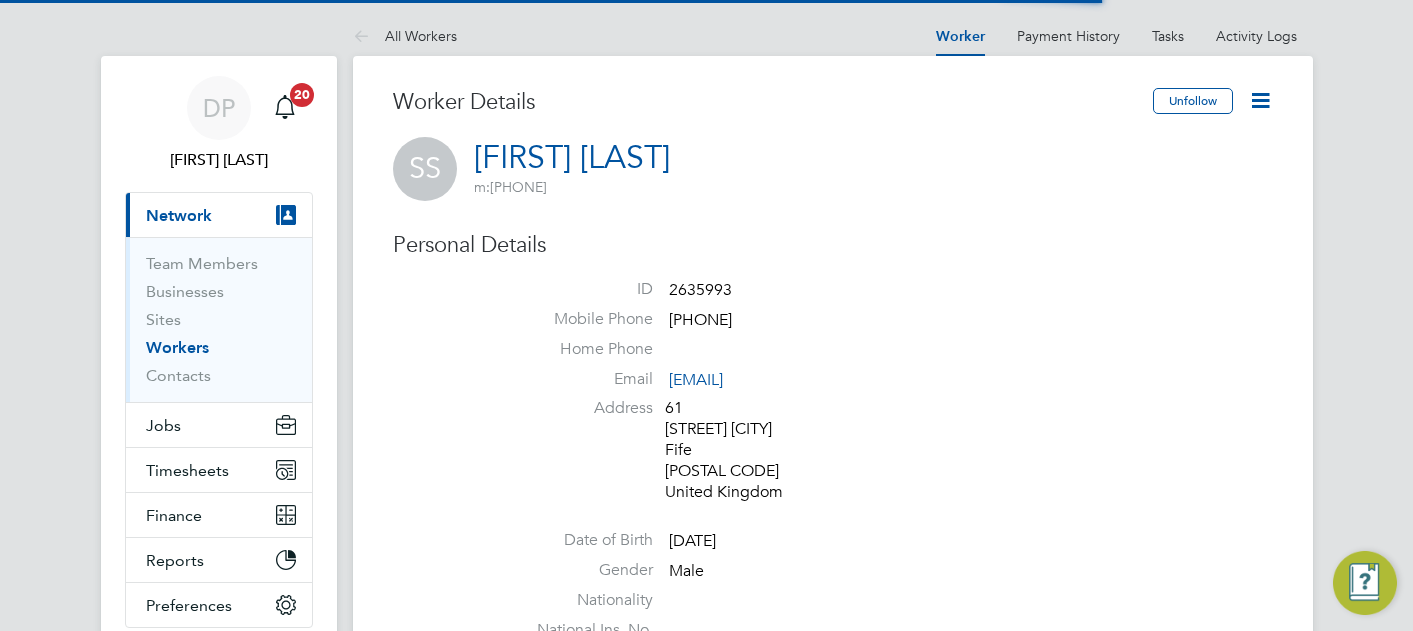 scroll, scrollTop: 0, scrollLeft: 0, axis: both 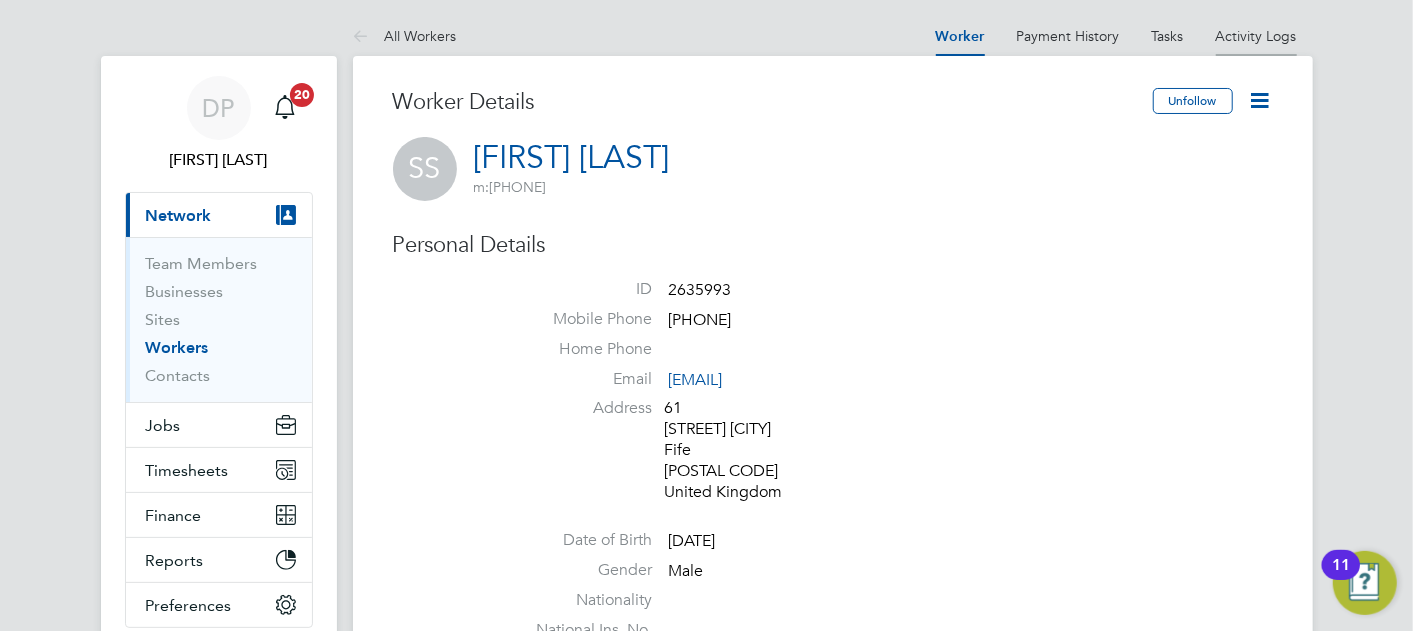 click on "Activity Logs" at bounding box center (1256, 36) 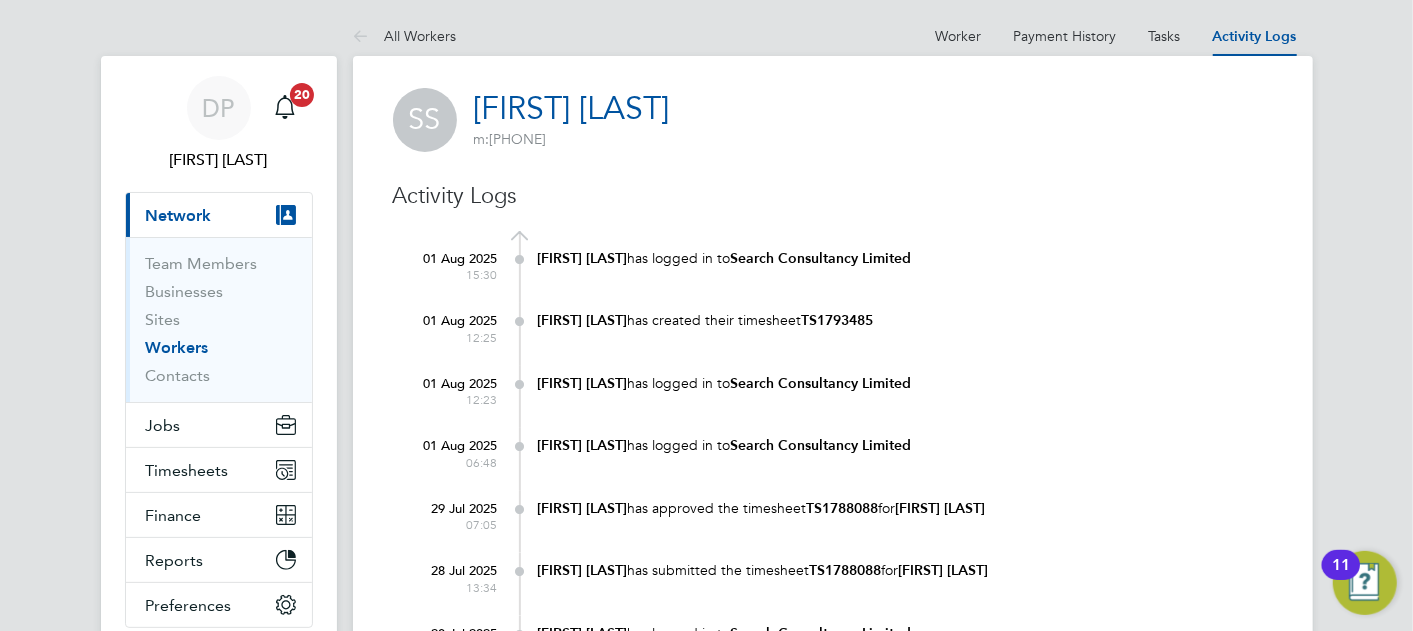 click on "SS Stuart Snaddon     m:  07413443493   Activity Logs 01 Aug 2025 15:30 Stuart Snaddon  has logged in to  Search Consultancy Limited 01 Aug 2025 12:25 Stuart Snaddon  has created their timesheet  TS1793485 01 Aug 2025 12:23 Stuart Snaddon  has logged in to  Search Consultancy Limited 01 Aug 2025 06:48 Stuart Snaddon  has logged in to  Search Consultancy Limited 29 Jul 2025 07:05 Matthew Collins  has approved the timesheet  TS1788088  for  Stuart Snaddon 28 Jul 2025 13:34 Dale Moffat  has submitted the timesheet  TS1788088  for  Stuart Snaddon 28 Jul 2025 05:58 Stuart Snaddon  has logged in to  Search Consultancy Limited 25 Jul 2025 15:36 Stuart Snaddon  has logged in to  Search Consultancy Limited 25 Jul 2025 13:06 Stuart Snaddon  has created their timesheet  TS1788088 25 Jul 2025 13:05 Stuart Snaddon  has logged in to  Search Consultancy Limited 21 Jul 2025 16:16 Stuart Snaddon  has logged in to  Search Consultancy Limited 21 Jul 2025 16:08 Stuart Snaddon  has logged in to  Search Consultancy Limited 16:04" 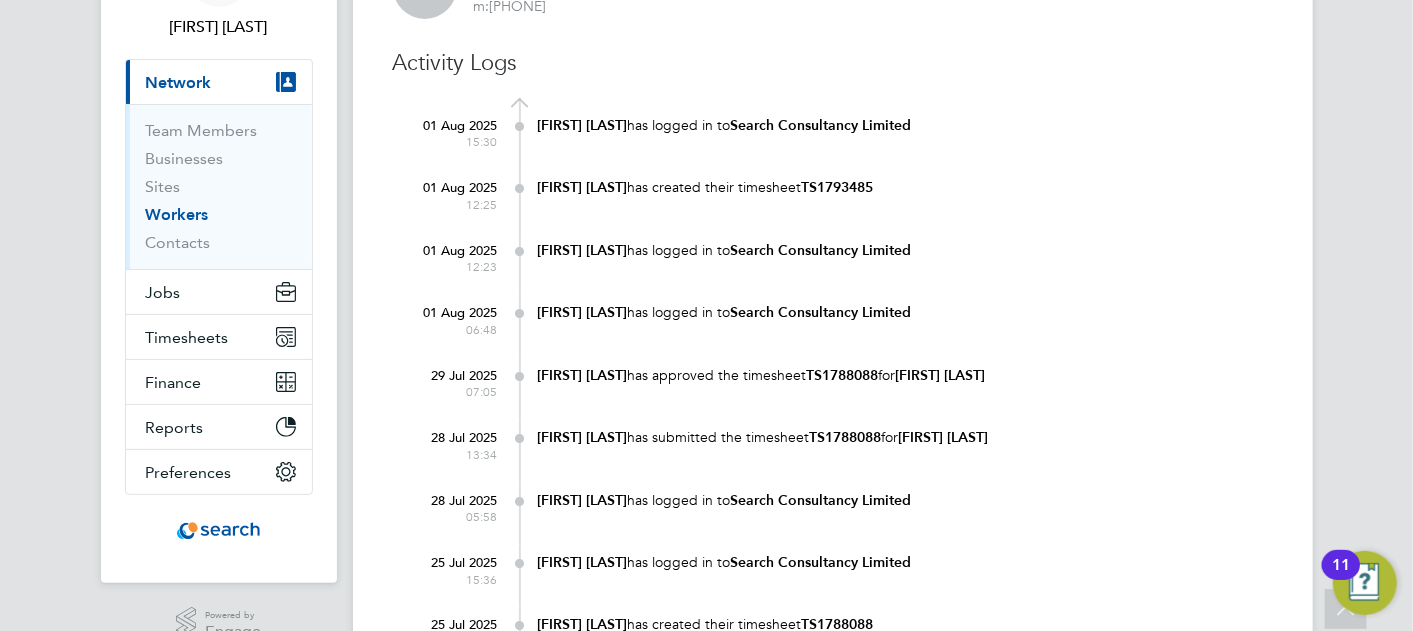 scroll, scrollTop: 88, scrollLeft: 0, axis: vertical 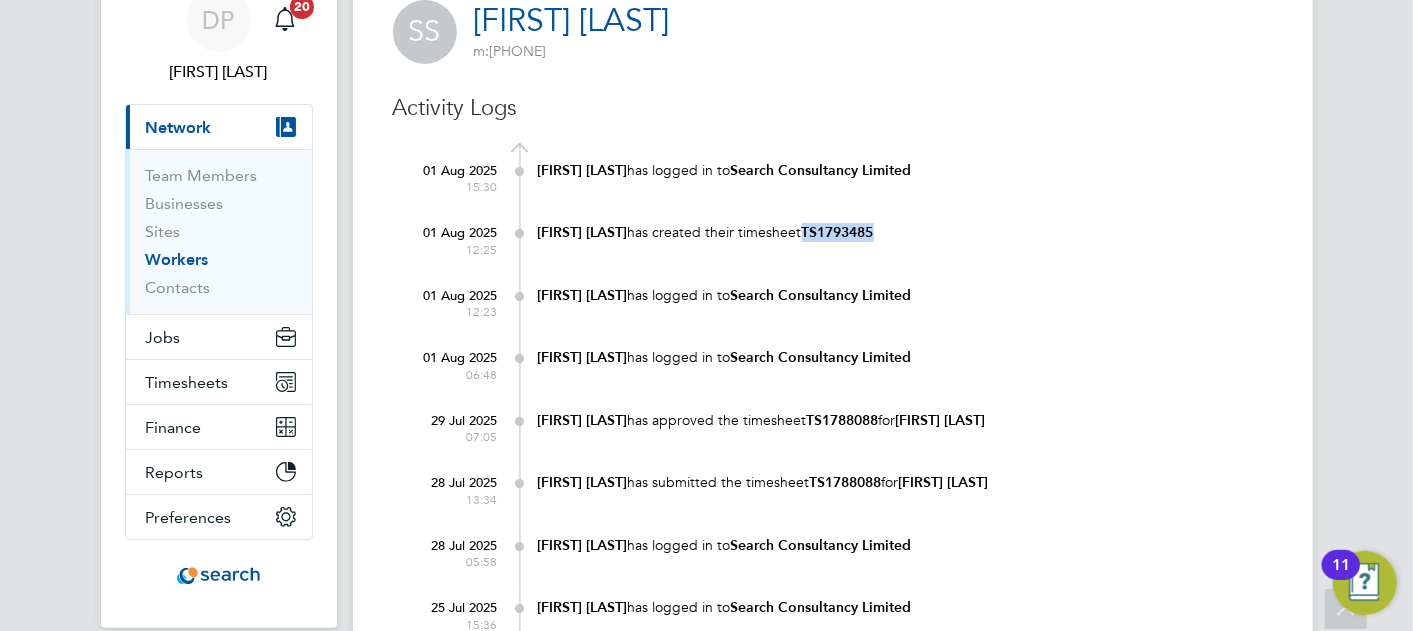drag, startPoint x: 923, startPoint y: 245, endPoint x: 819, endPoint y: 214, distance: 108.52189 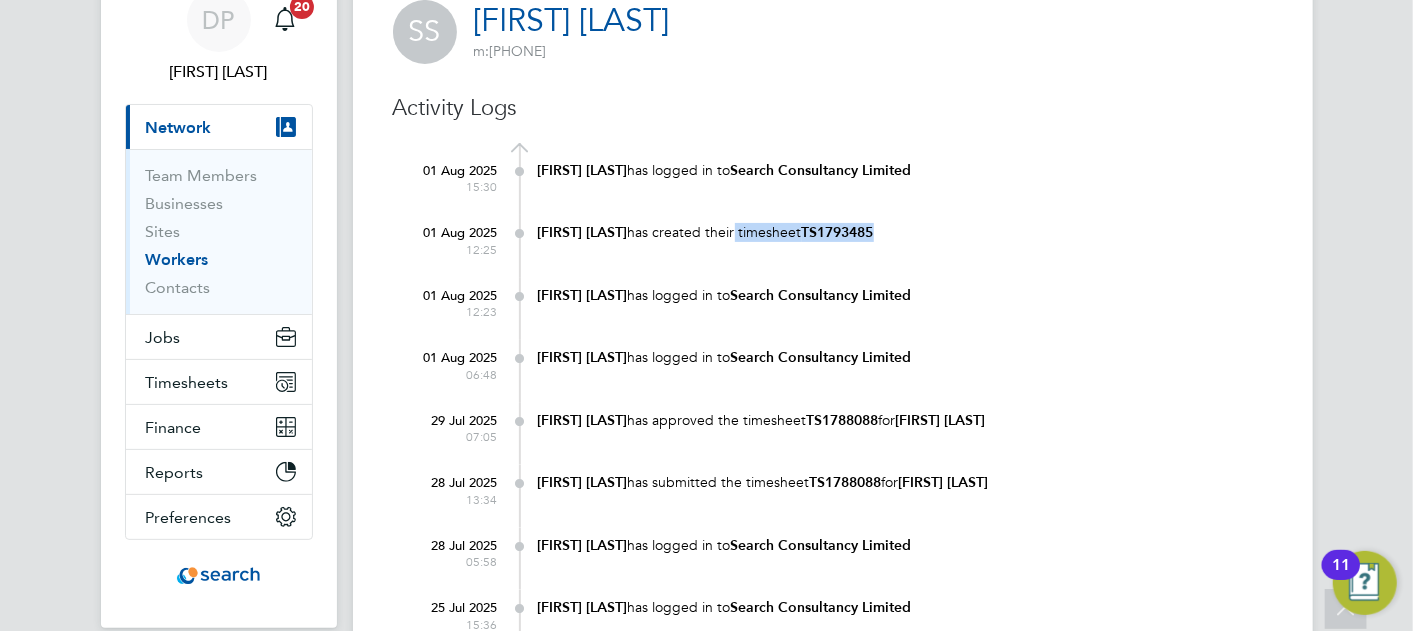 drag, startPoint x: 911, startPoint y: 233, endPoint x: 743, endPoint y: 228, distance: 168.07439 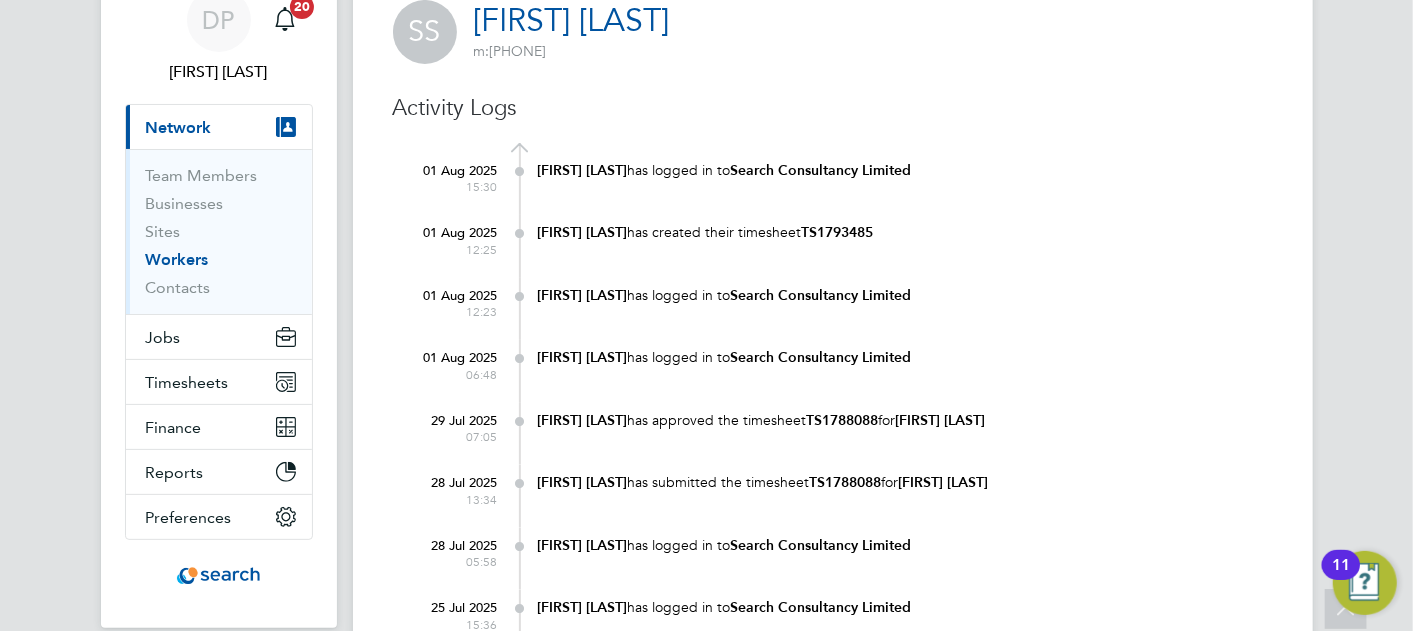 click on "Stuart Snaddon  has logged in to  Search Consultancy Limited" 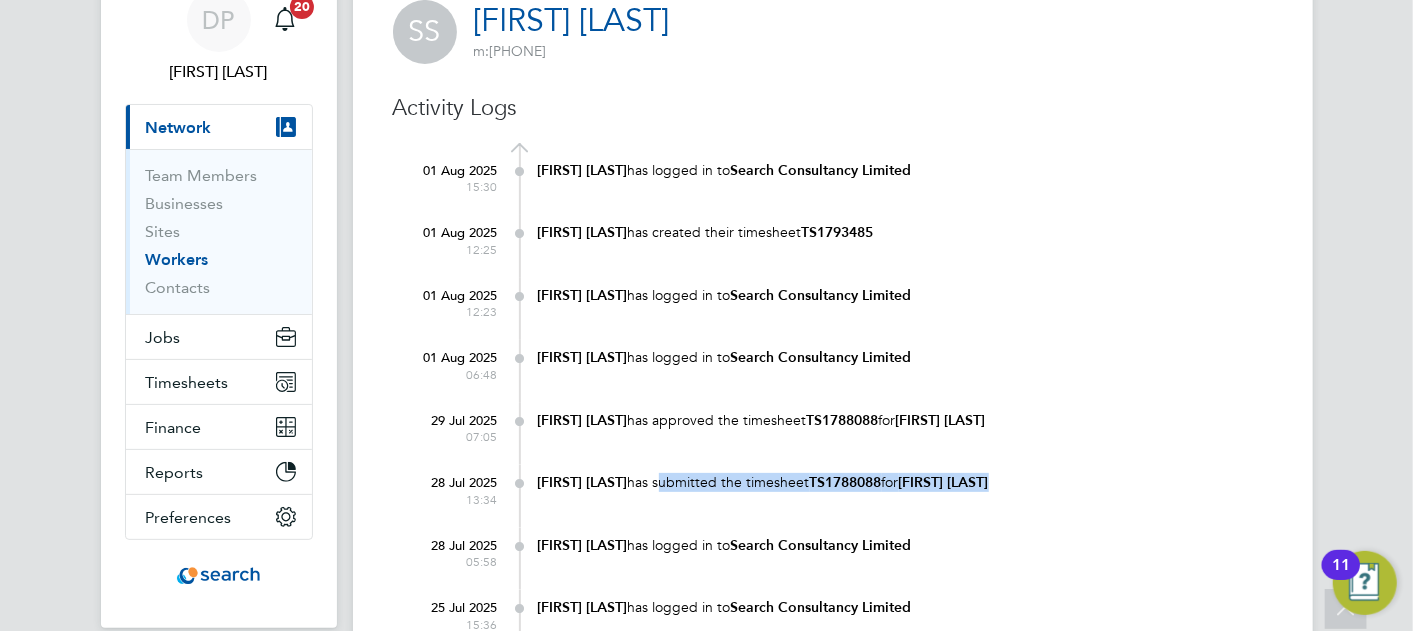 drag, startPoint x: 646, startPoint y: 482, endPoint x: 1017, endPoint y: 511, distance: 372.13168 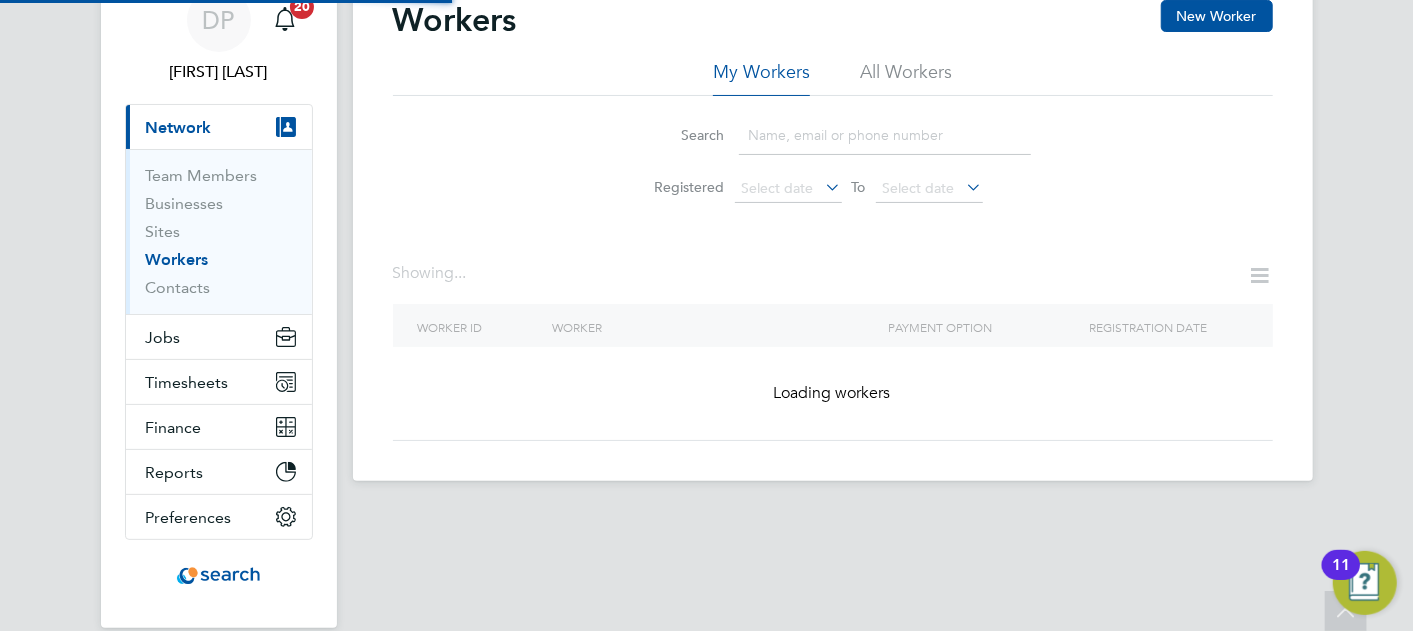 scroll, scrollTop: 0, scrollLeft: 0, axis: both 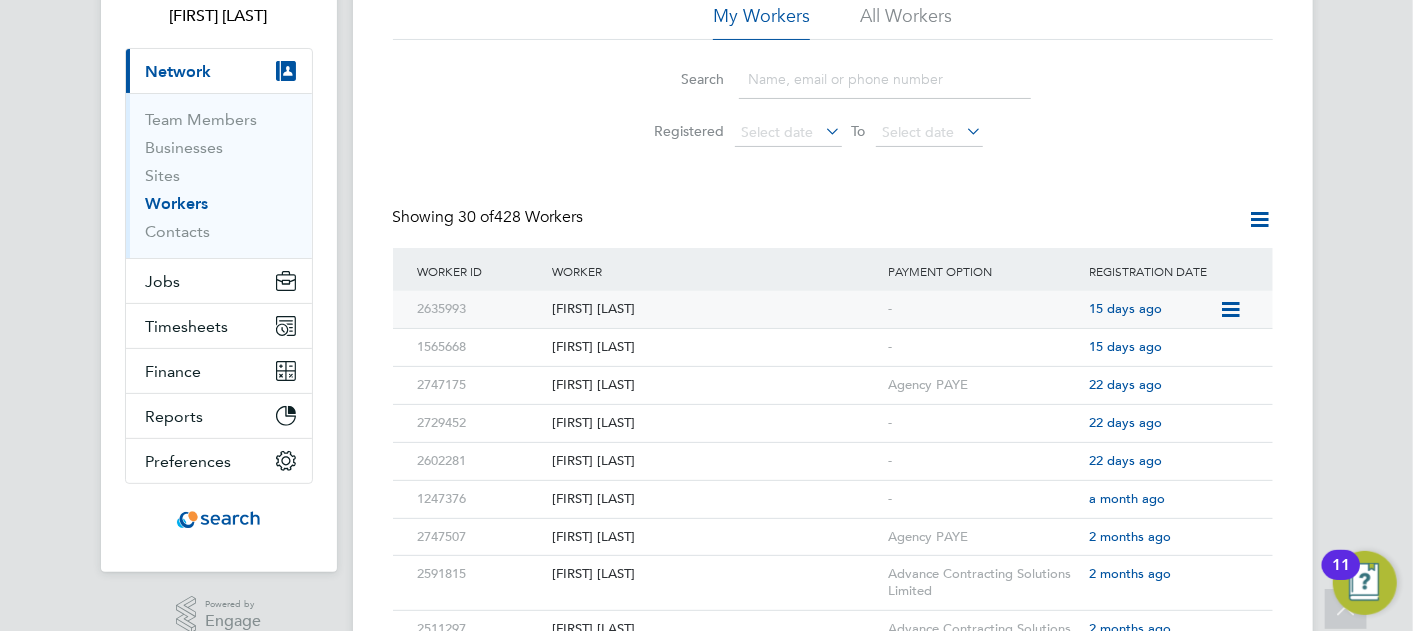 click on "Stuart Snaddon" 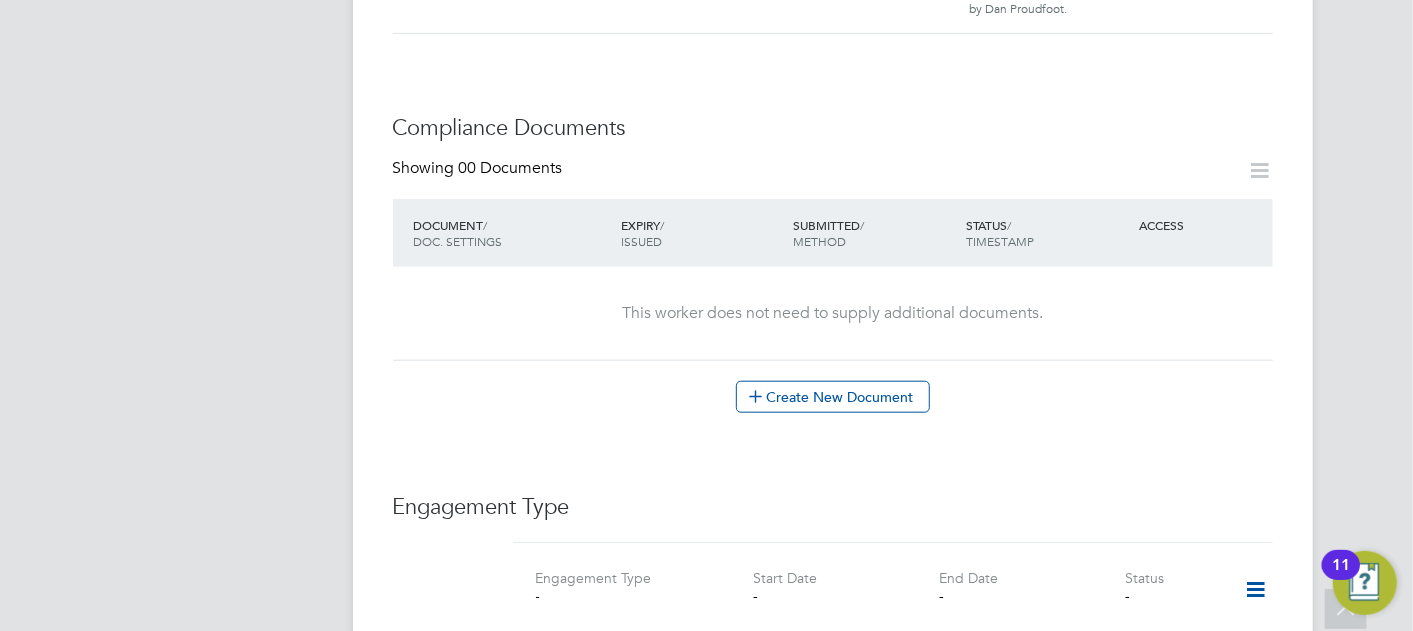 scroll, scrollTop: 0, scrollLeft: 0, axis: both 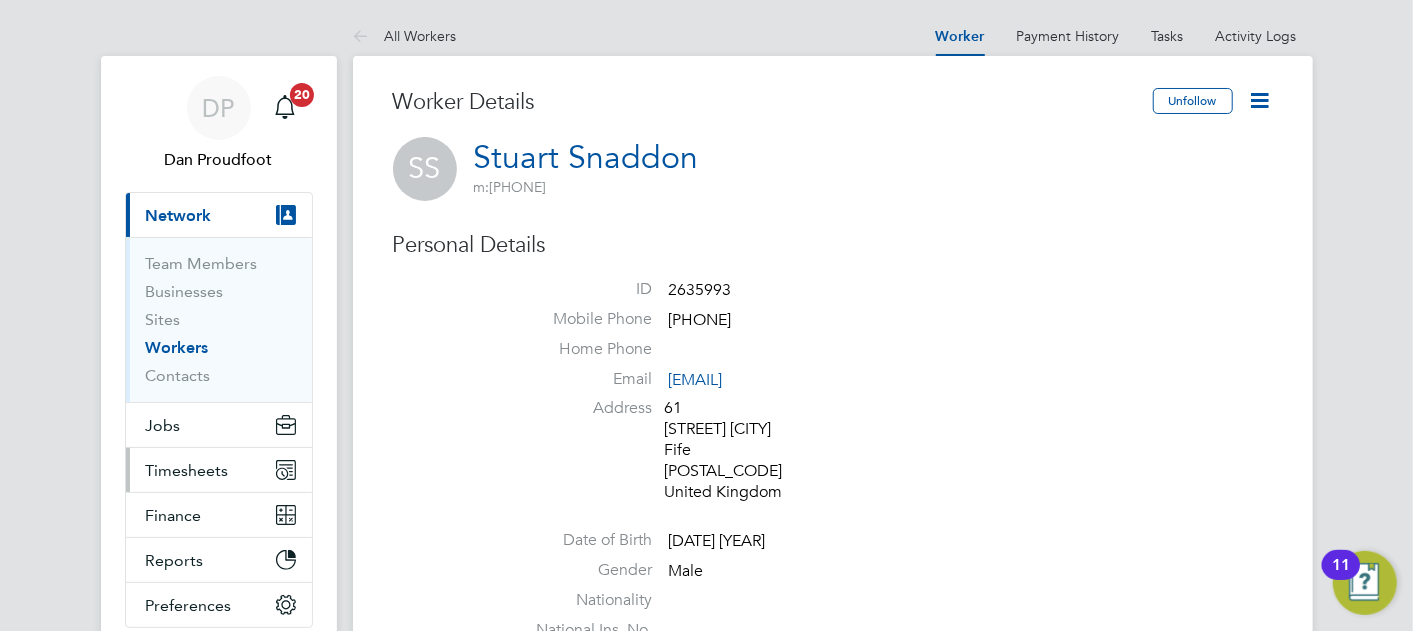 click on "Timesheets" at bounding box center (187, 470) 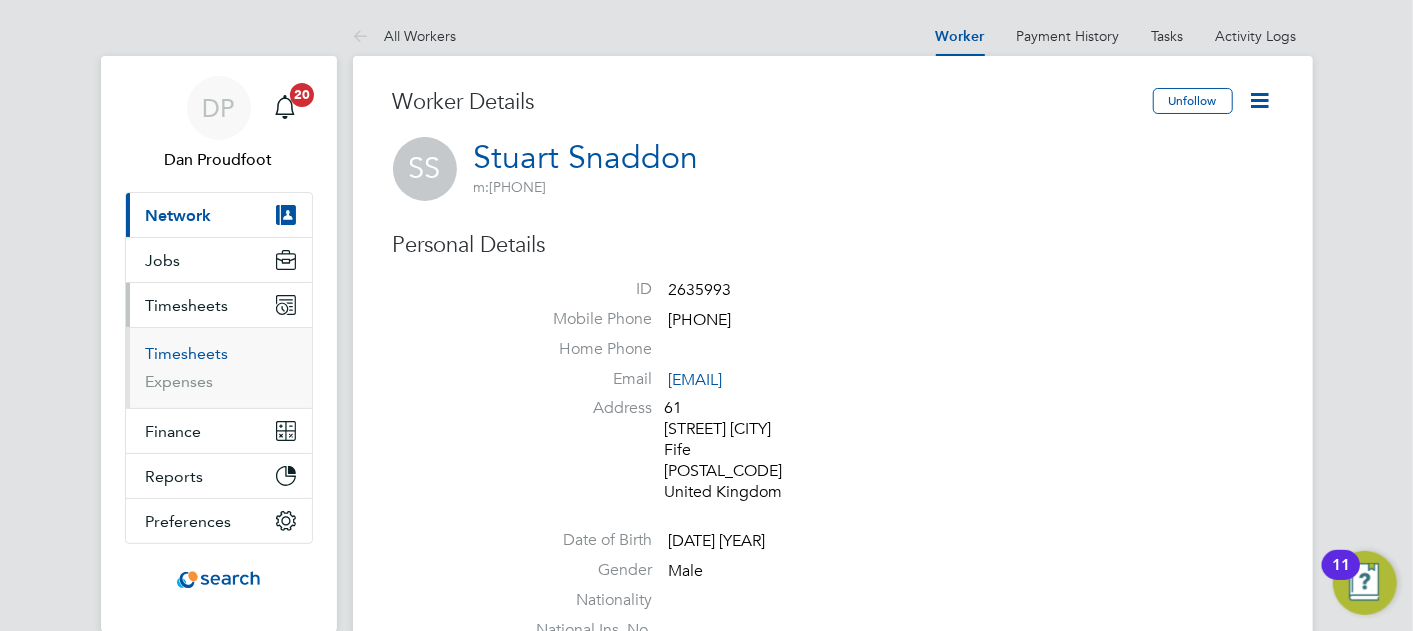 click on "Timesheets" at bounding box center (187, 353) 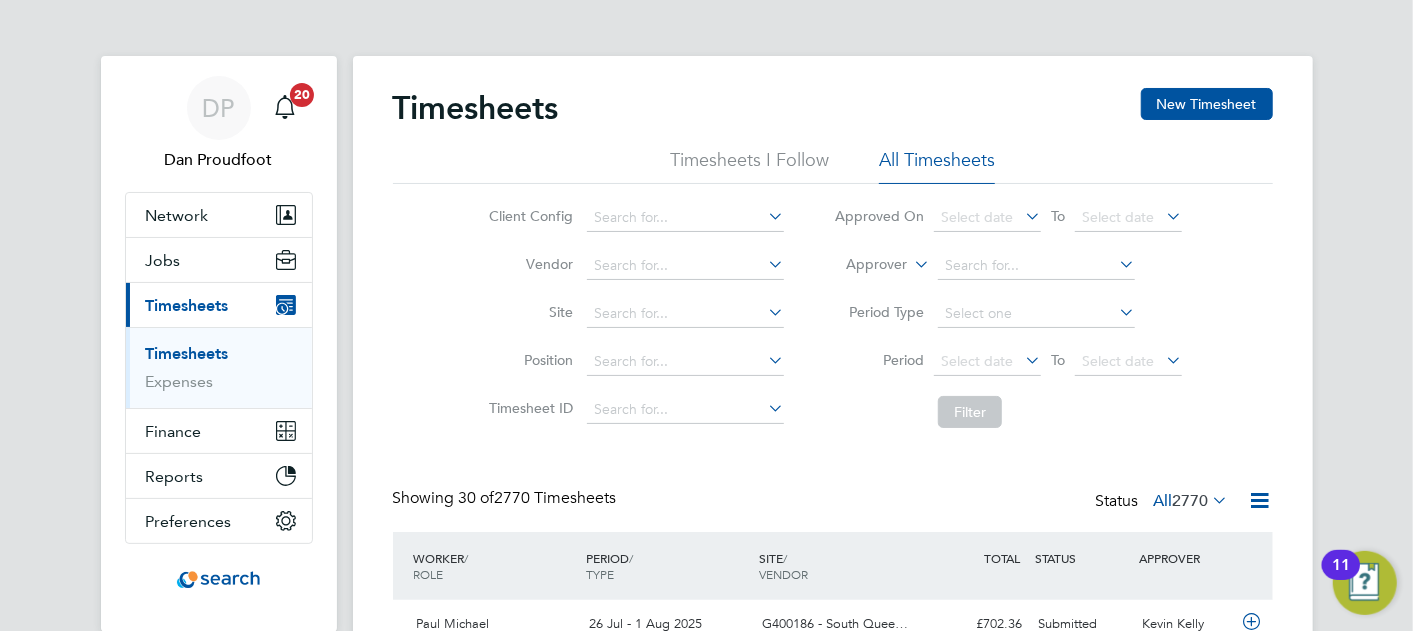 scroll, scrollTop: 224, scrollLeft: 0, axis: vertical 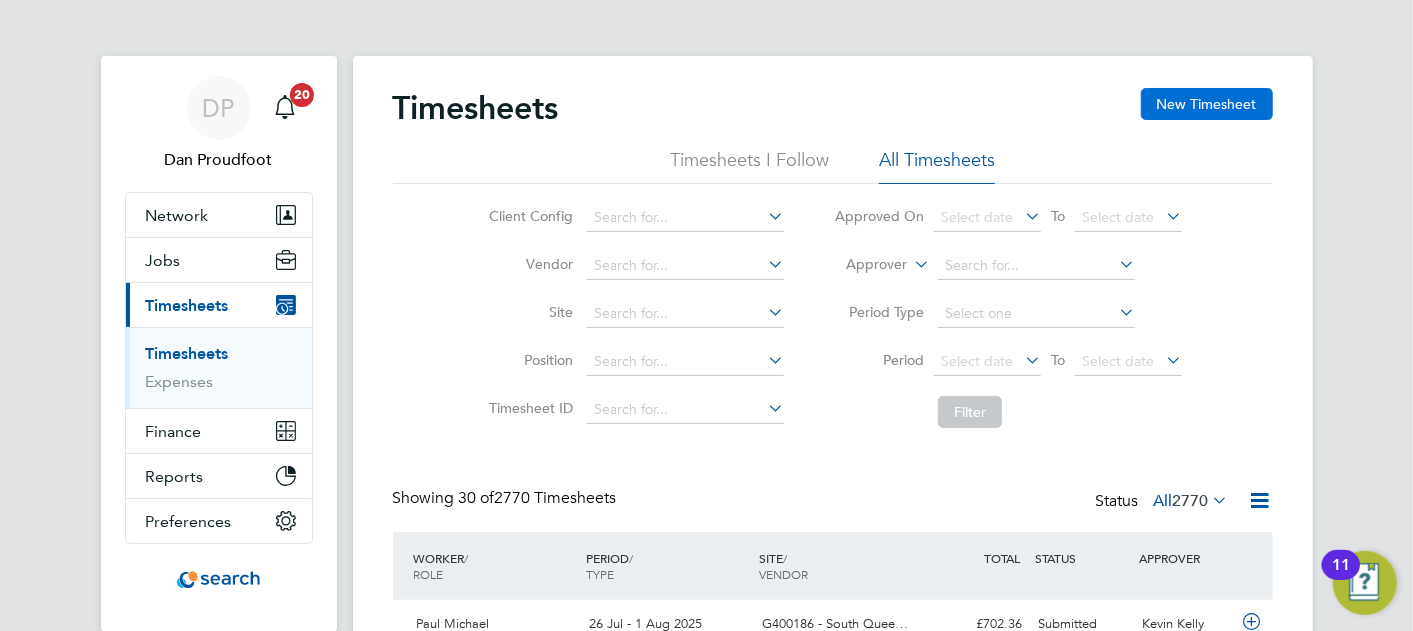click on "New Timesheet" 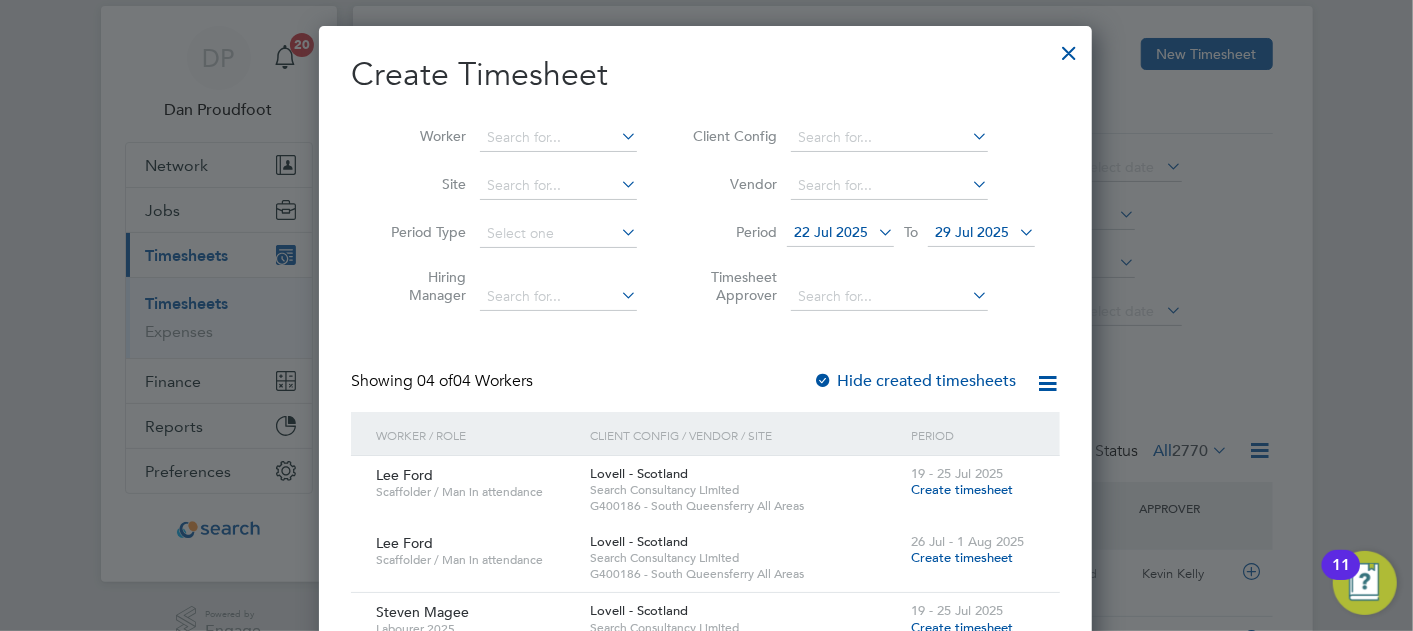 click on "29 Jul 2025" at bounding box center [972, 232] 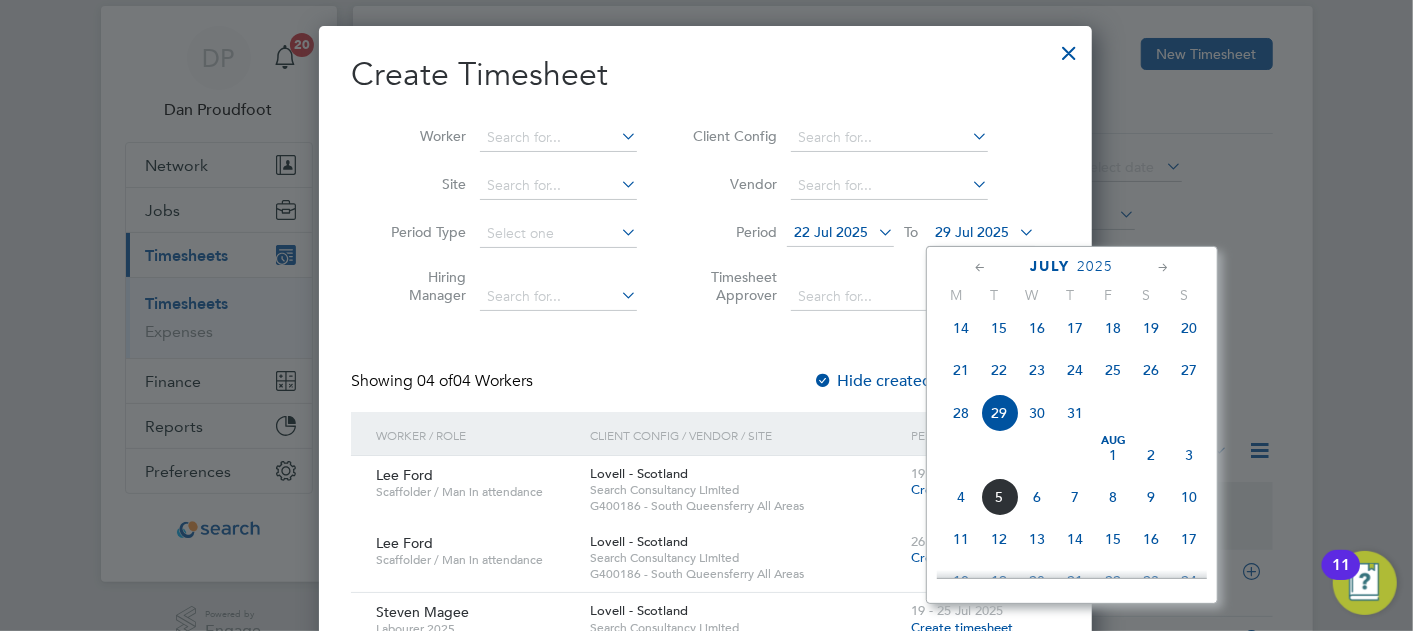 click 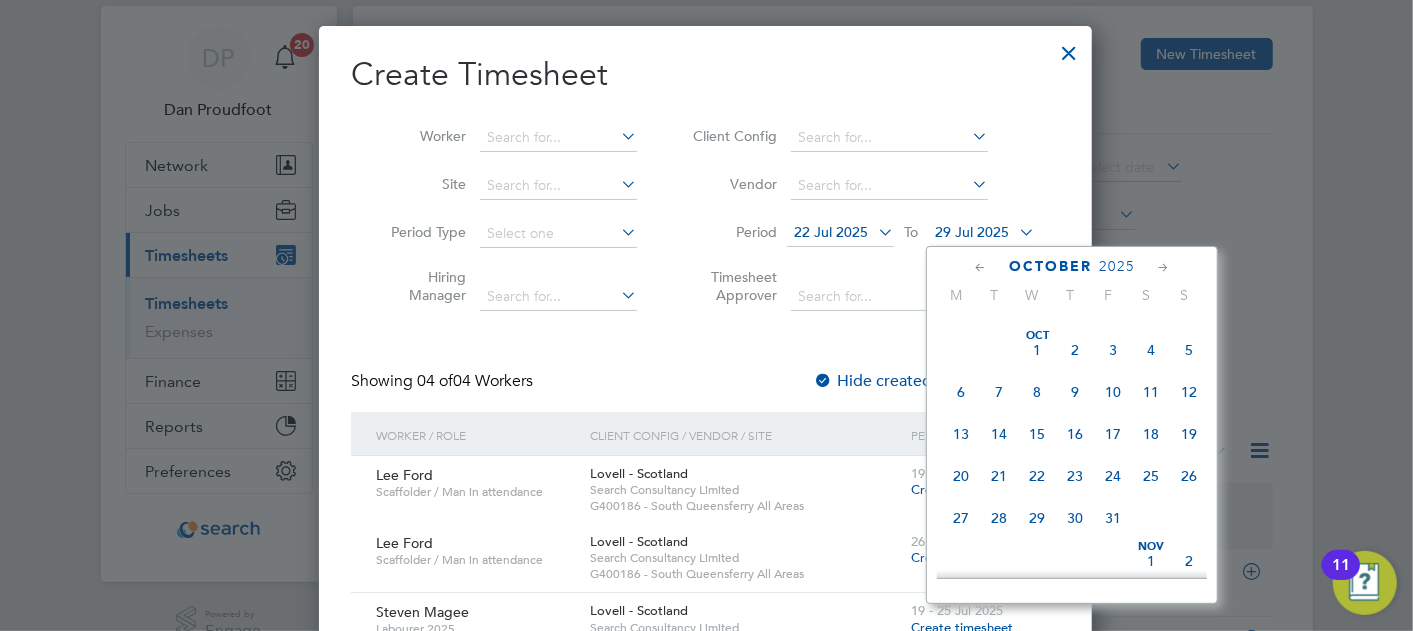 click on "31" 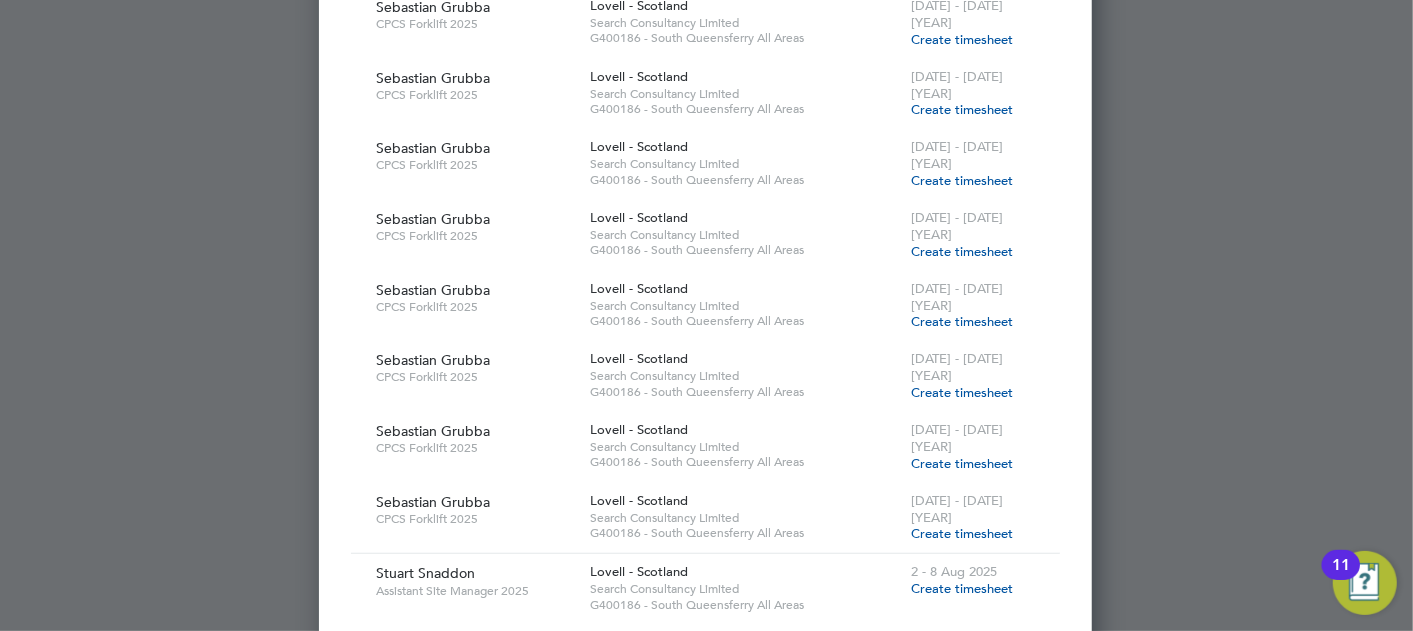 scroll, scrollTop: 5270, scrollLeft: 0, axis: vertical 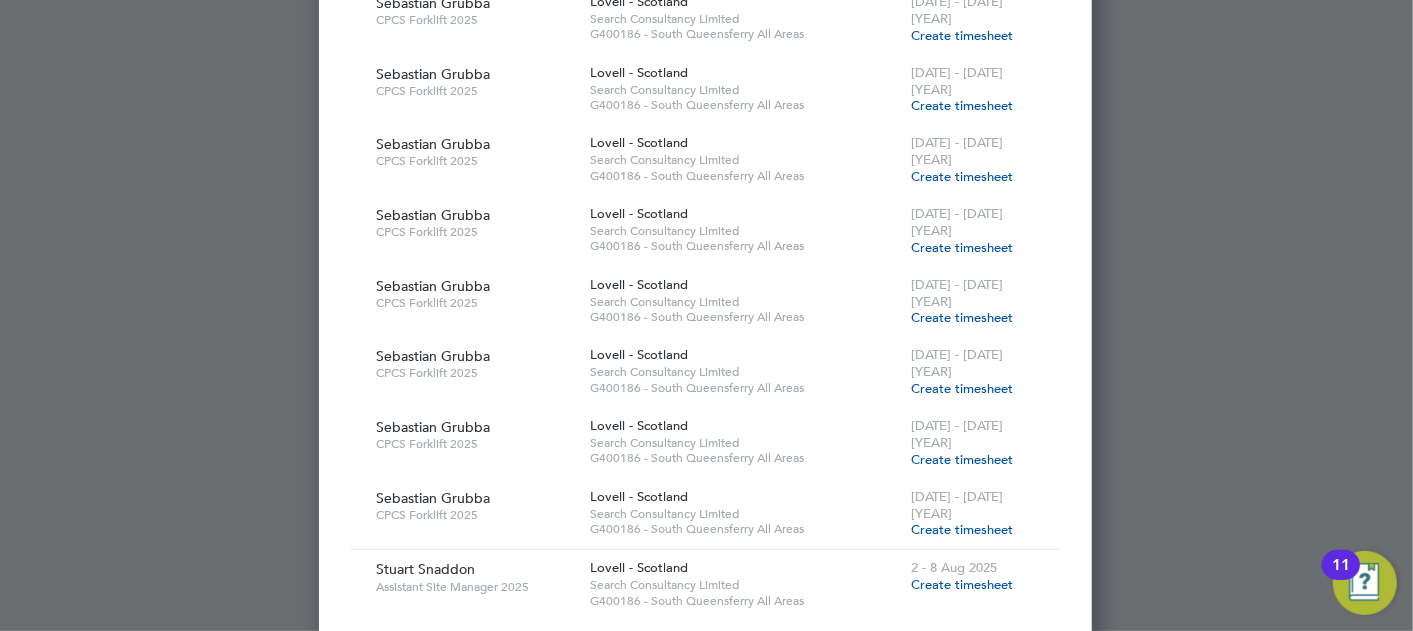 click 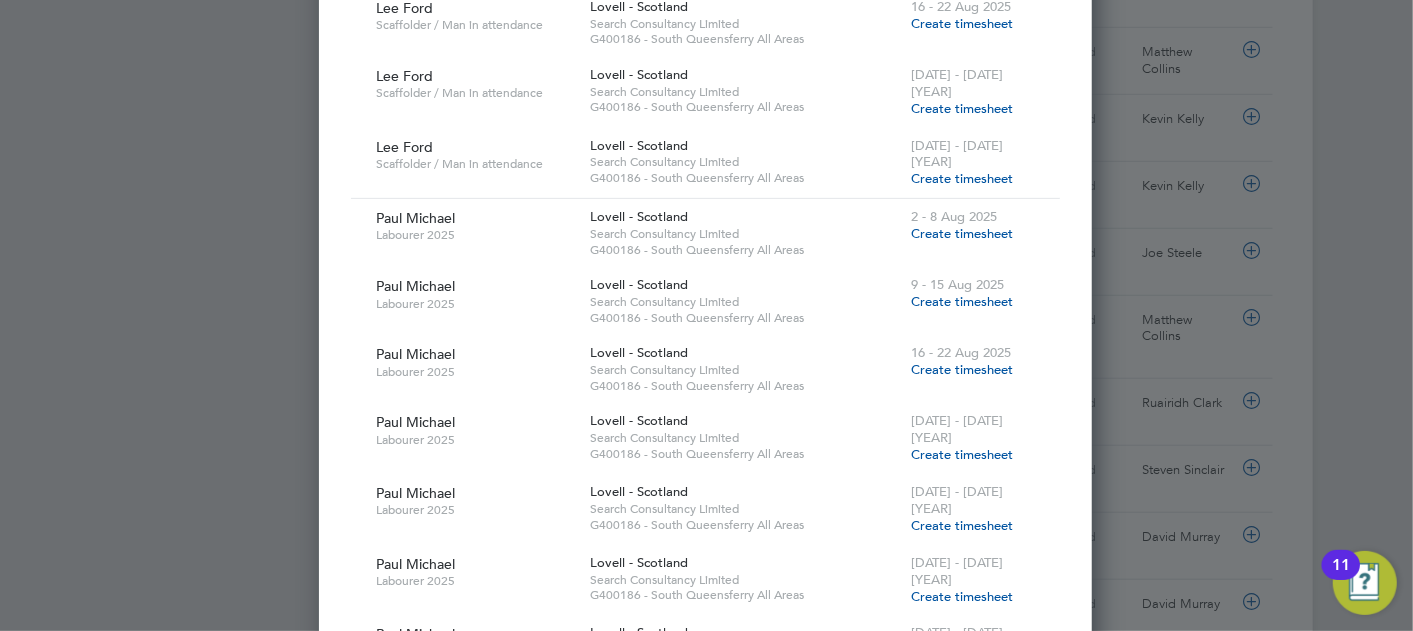 scroll, scrollTop: 0, scrollLeft: 0, axis: both 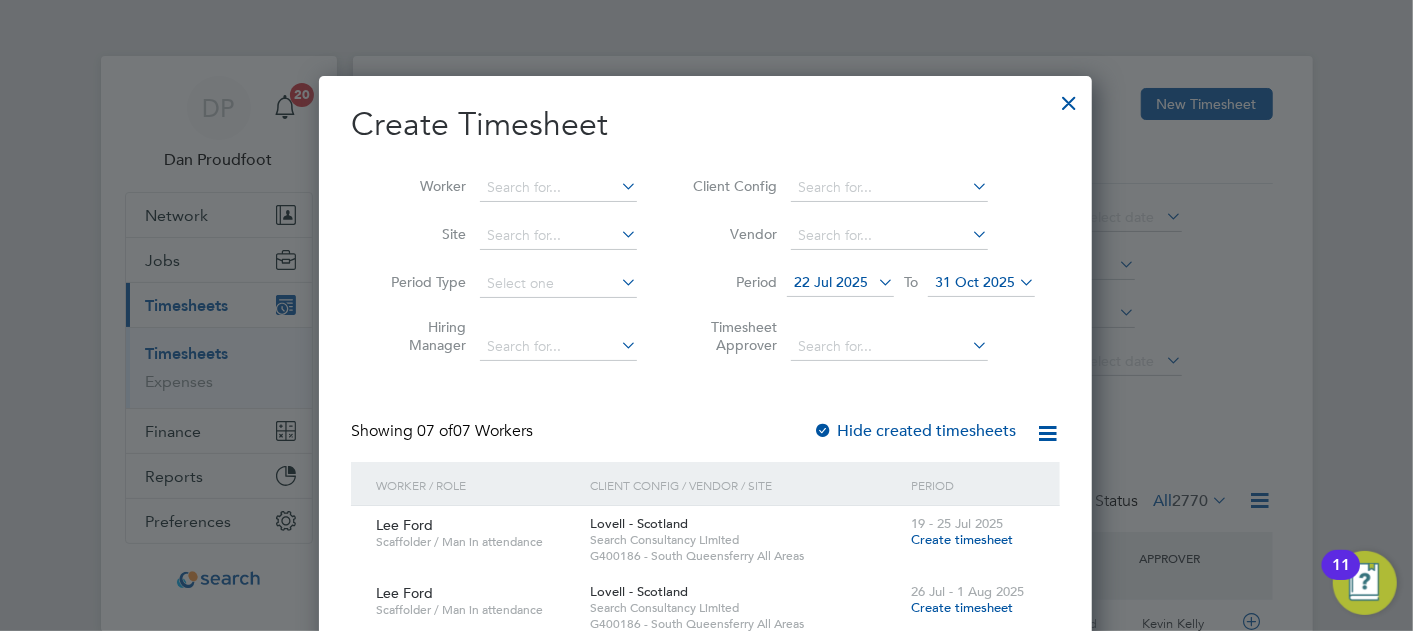 click at bounding box center [1069, 98] 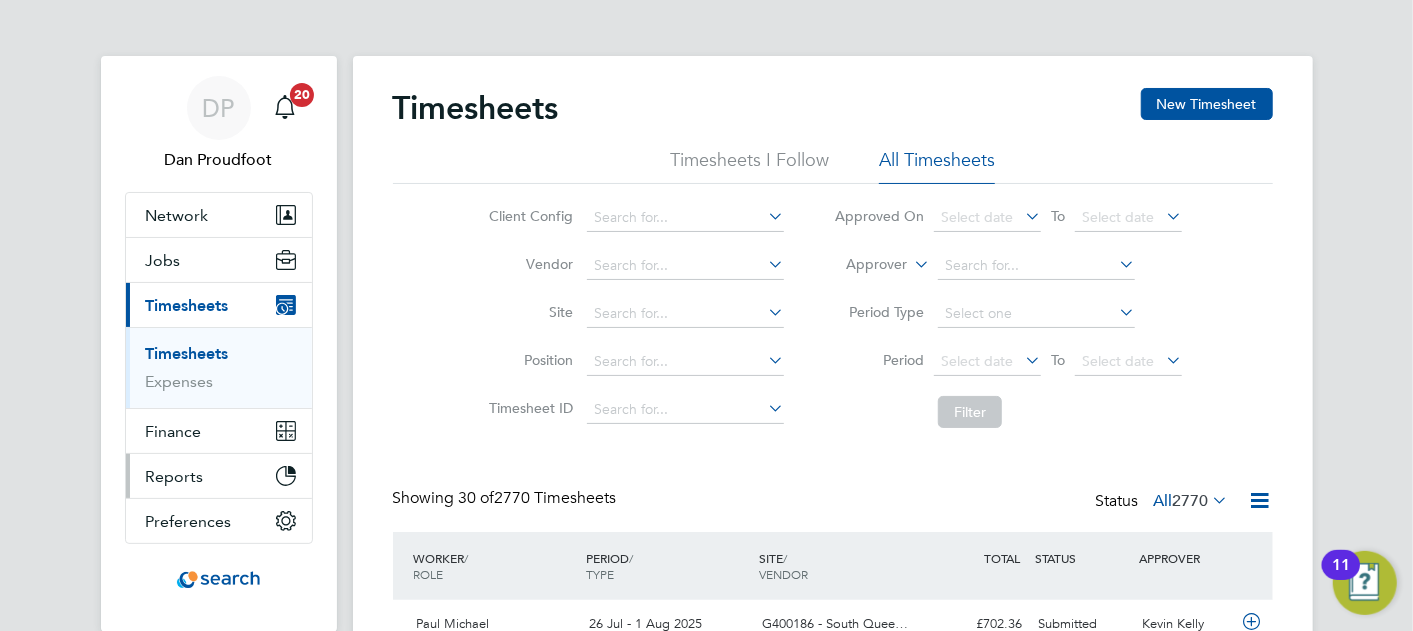 scroll, scrollTop: 9, scrollLeft: 9, axis: both 